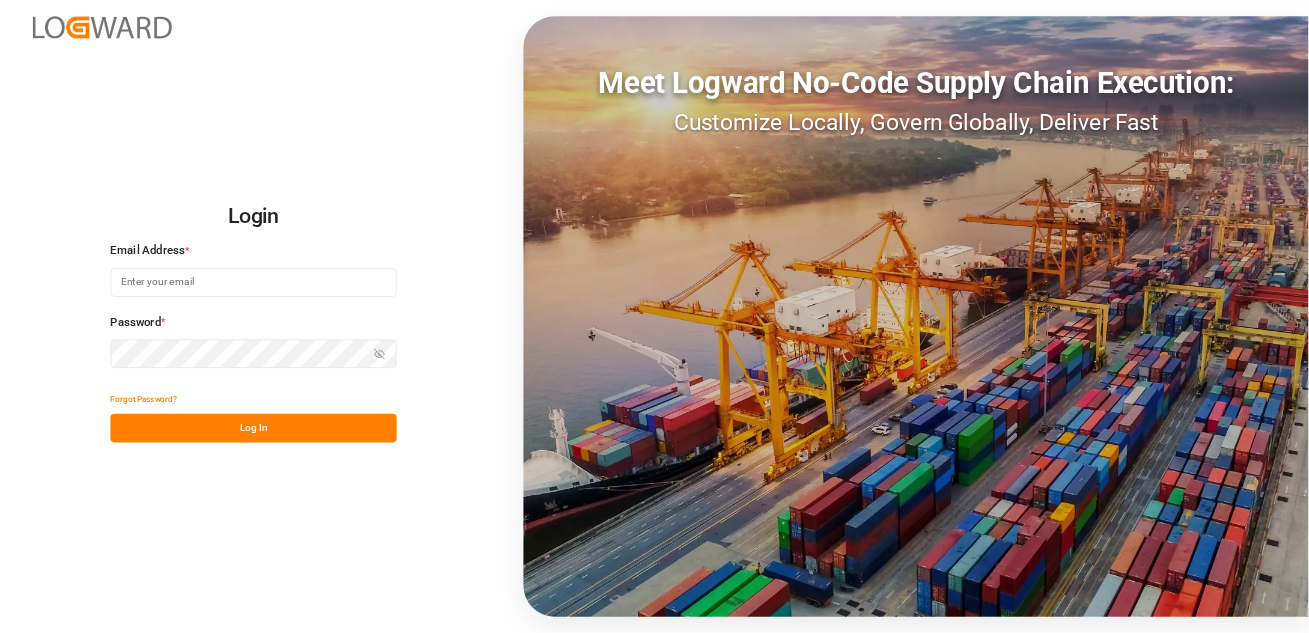 scroll, scrollTop: 0, scrollLeft: 0, axis: both 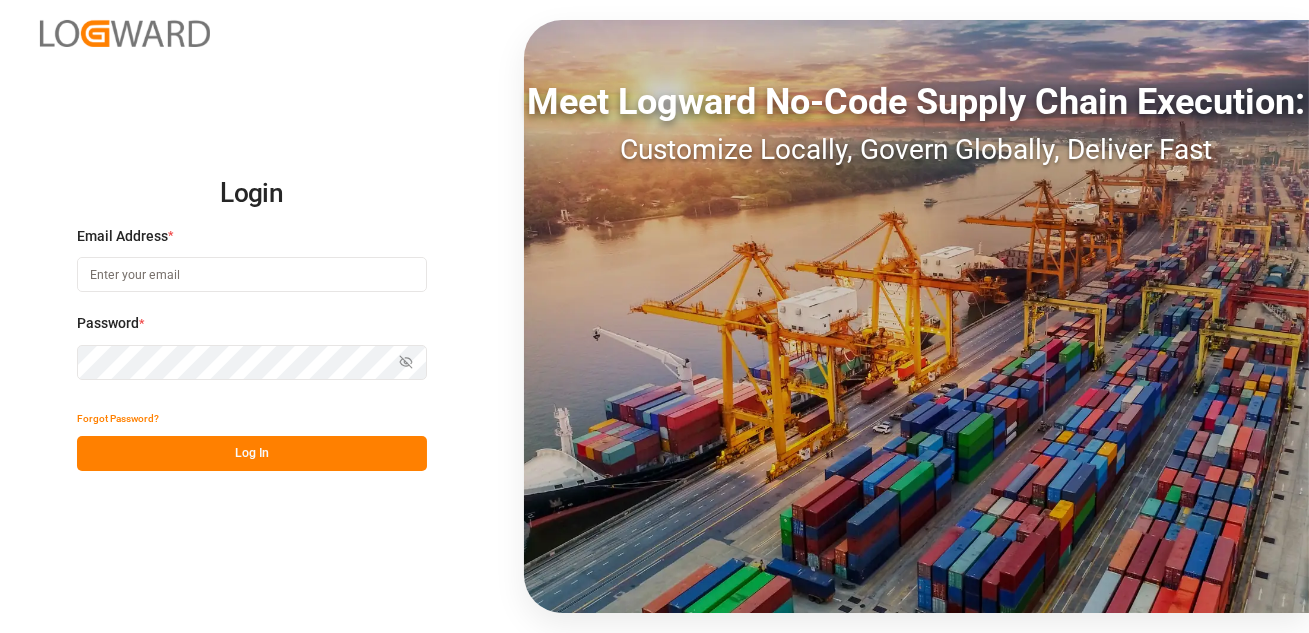 click at bounding box center [252, 274] 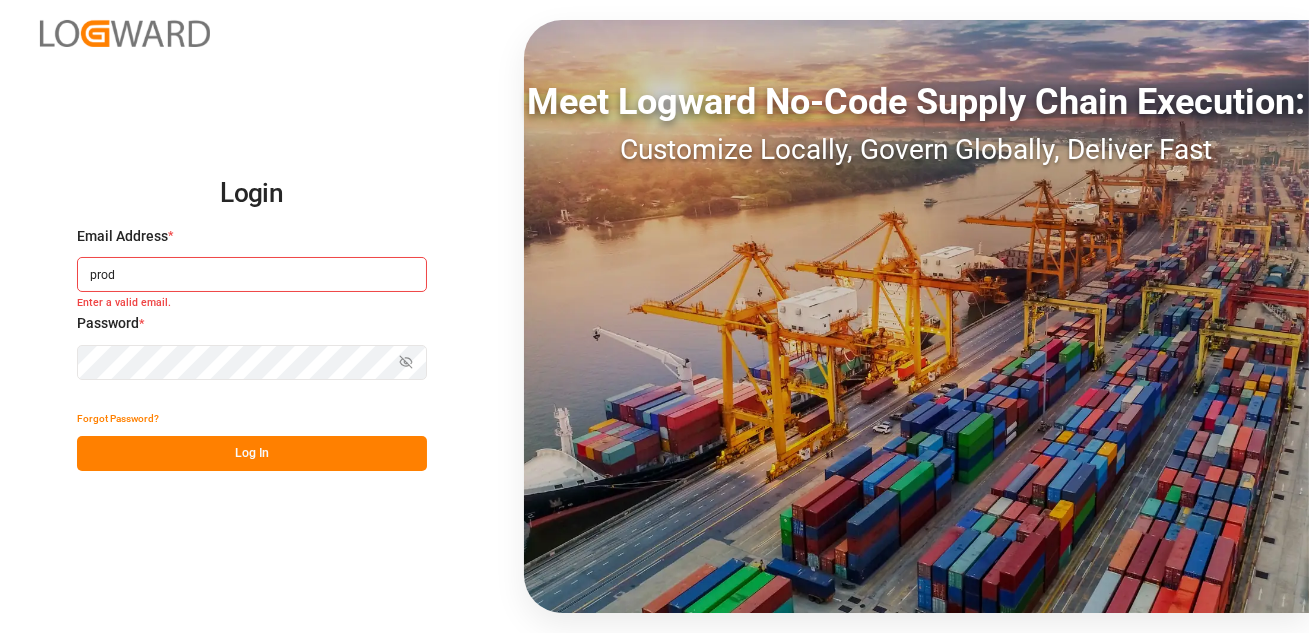 type on "sachin.kulkarni@logward.com" 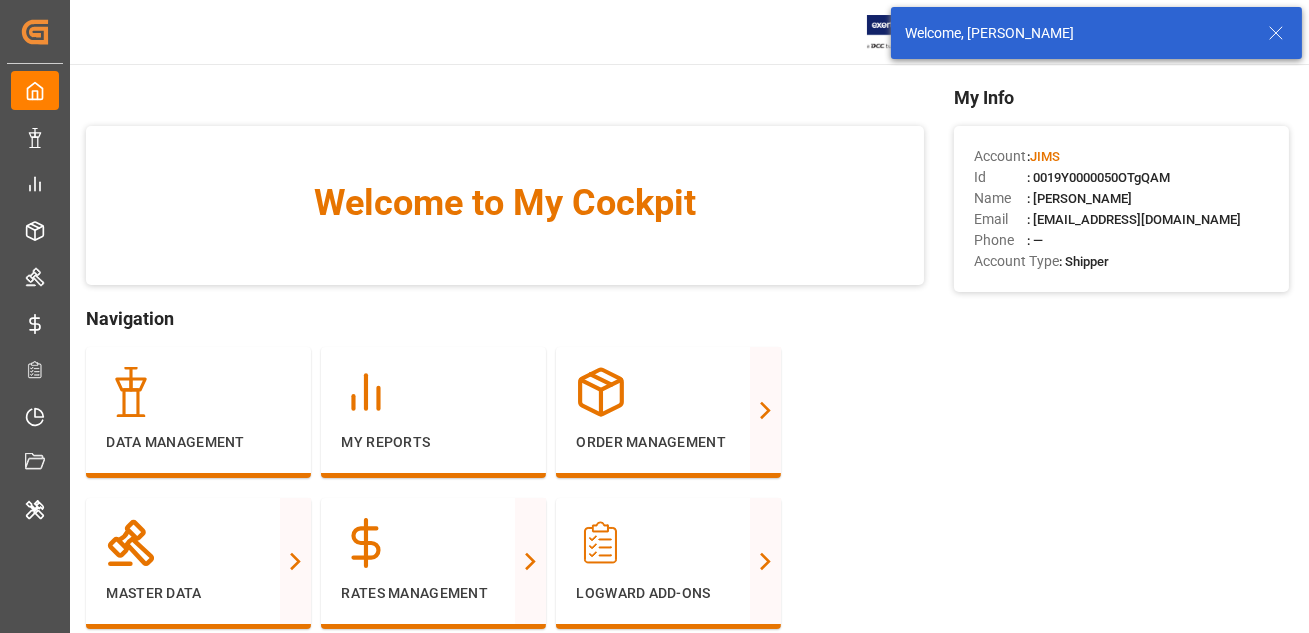 click 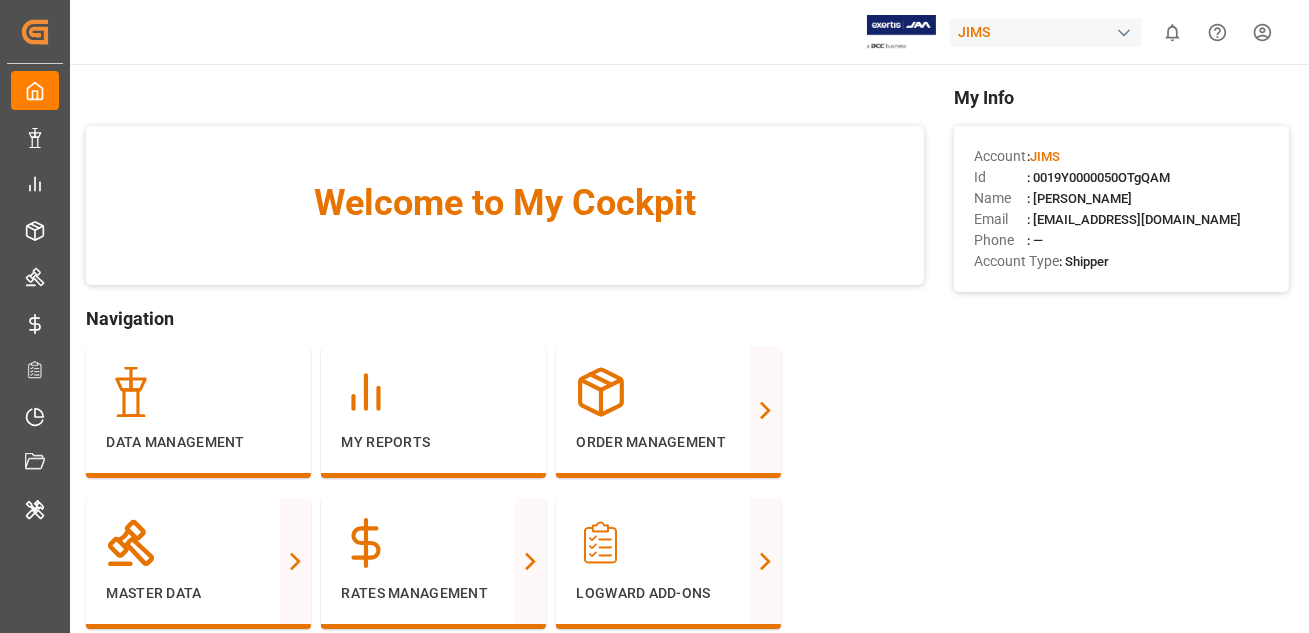 click on "Created by potrace 1.15, written by Peter Selinger 2001-2017 Created by potrace 1.15, written by Peter Selinger 2001-2017 My Cockpit My Cockpit Data Management Data Management My Reports My Reports Order Management Order Management Master Data Master Data Rates Management Rates Management Logward Add-ons Logward Add-ons Timeslot Management V2 Timeslot Management V2 Document Management Document Management Internal Tool Internal Tool Back to main menu JIMS 0 Notifications Only show unread All Watching Mark all categories read Created by potrace 1.15, written by Peter Selinger 2001-2017 Welcome to My Cockpit Navigation Data Management My Reports Order Management Purchase Orders PO Line Items Transport Order Booking Shipment Tracking TO Non Conformance Master Data Vendor Master SKU Master Stakeholders Accounting Carrier & FFs Mode of Transport Routing Guide Address JAM Address Vendors SLI Payment Terms Rates Management FCL Pre Carriage FCL Main Carriage FCL On Carriage LCL Pre Carriage LCL Main Carriage Trace  :" at bounding box center [654, 391] 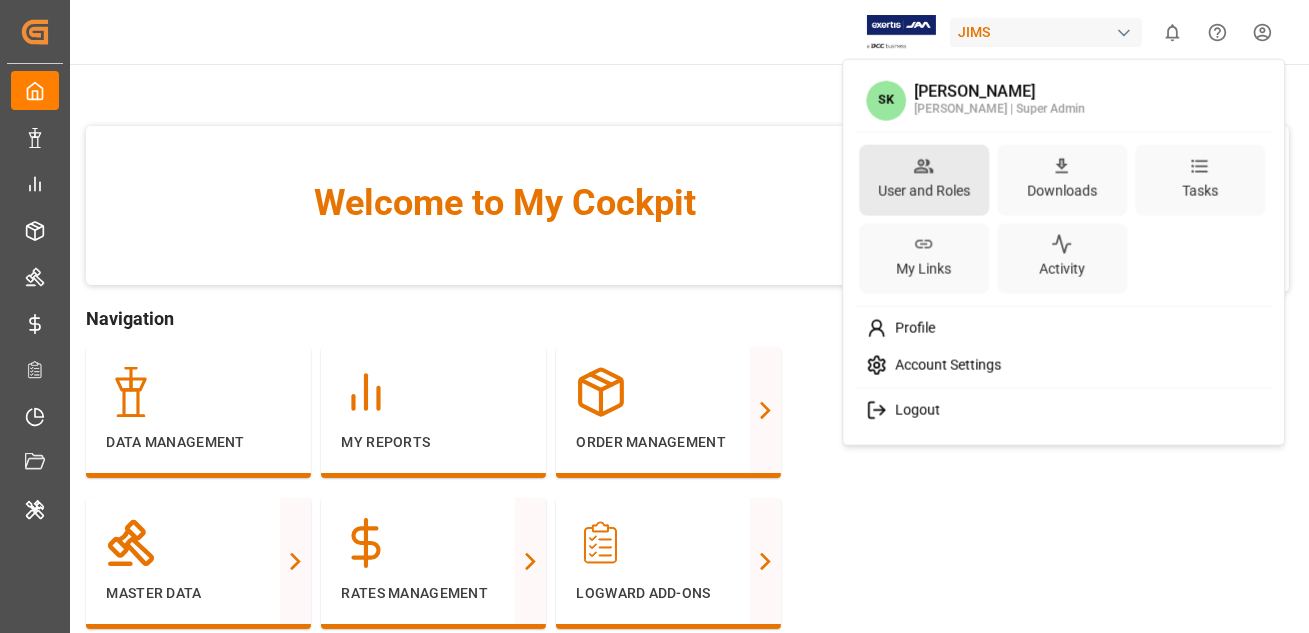 click on "User and Roles" at bounding box center [924, 190] 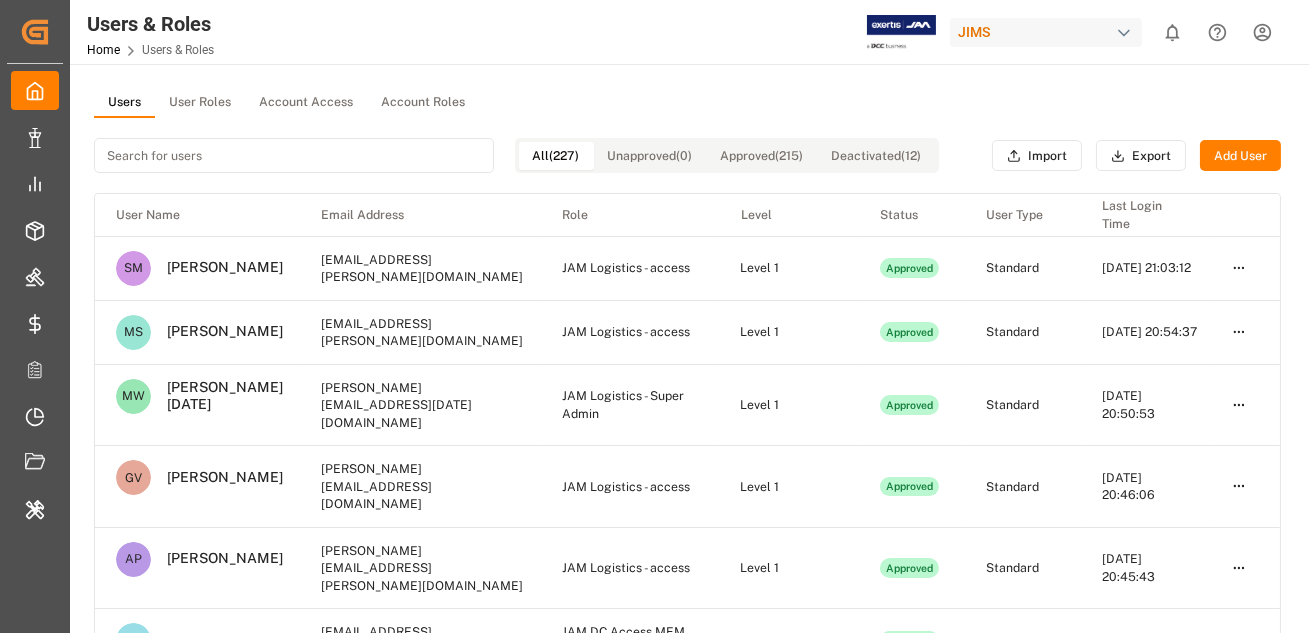 click on "User Roles" at bounding box center (200, 103) 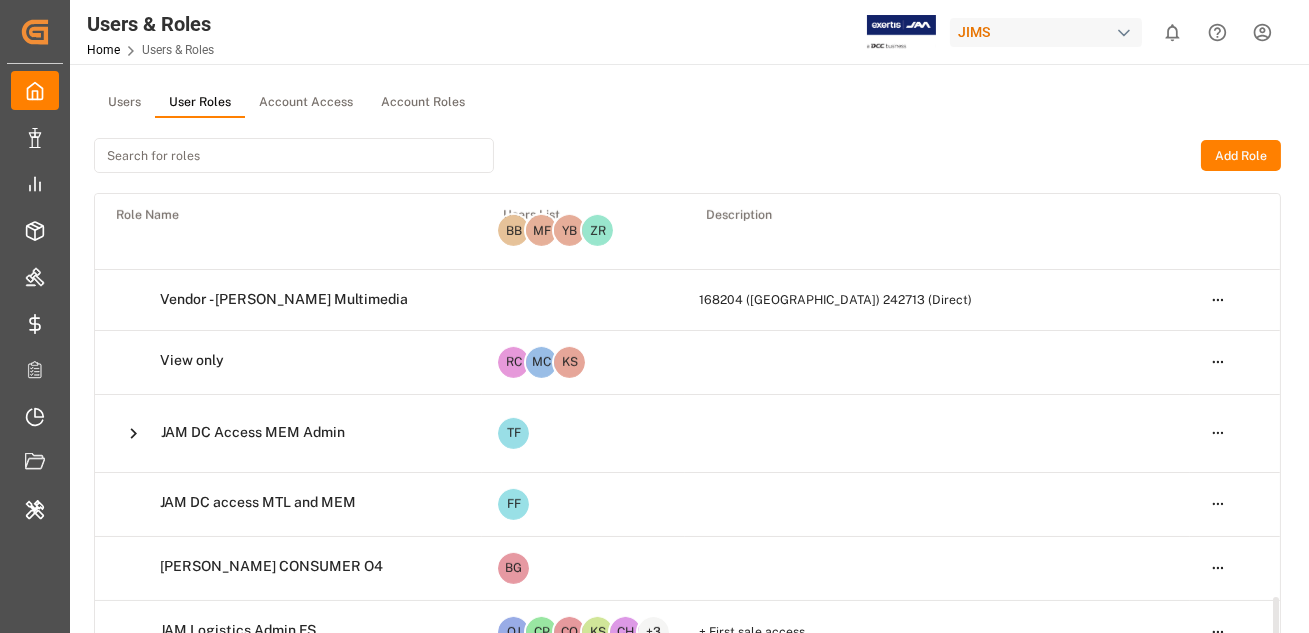 scroll, scrollTop: 2320, scrollLeft: 0, axis: vertical 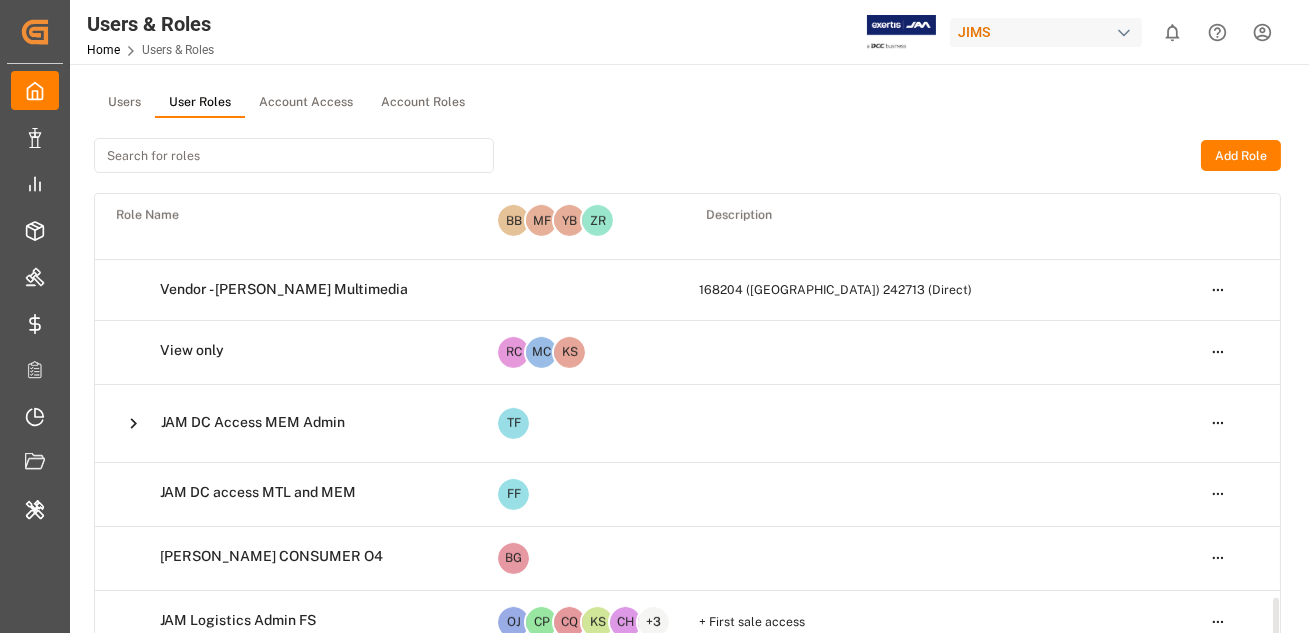 click on "Created by potrace 1.15, written by [PERSON_NAME] [DATE]-[DATE] Created by potrace 1.15, written by [PERSON_NAME] [DATE]-[DATE] My Cockpit My Cockpit Data Management Data Management My Reports My Reports Order Management Order Management Master Data Master Data Rates Management Rates Management Logward Add-ons Logward Add-ons Timeslot Management V2 Timeslot Management V2 Document Management Document Management Internal Tool Internal Tool Back to main menu Users & Roles Home Users & Roles [PERSON_NAME] 0 Notifications Only show unread All Watching Mark all categories read No notifications Users User Roles Account Access Account Roles Add Role Role Name Users List Description Super Admin HR AS SM RW Super Admin Role Open menu JAM Business Team  Open menu JAM DC access GF CS BM Access to shipment booking and tracking features. View only. Open menu JAM Logistics - Super Admin TB AV MW This role was defined for JIMS super admin Open menu JAM Logistics - Analyst JT NA Open menu JAM Logistics - Control Tower Open menu Open menu AS" at bounding box center [654, 391] 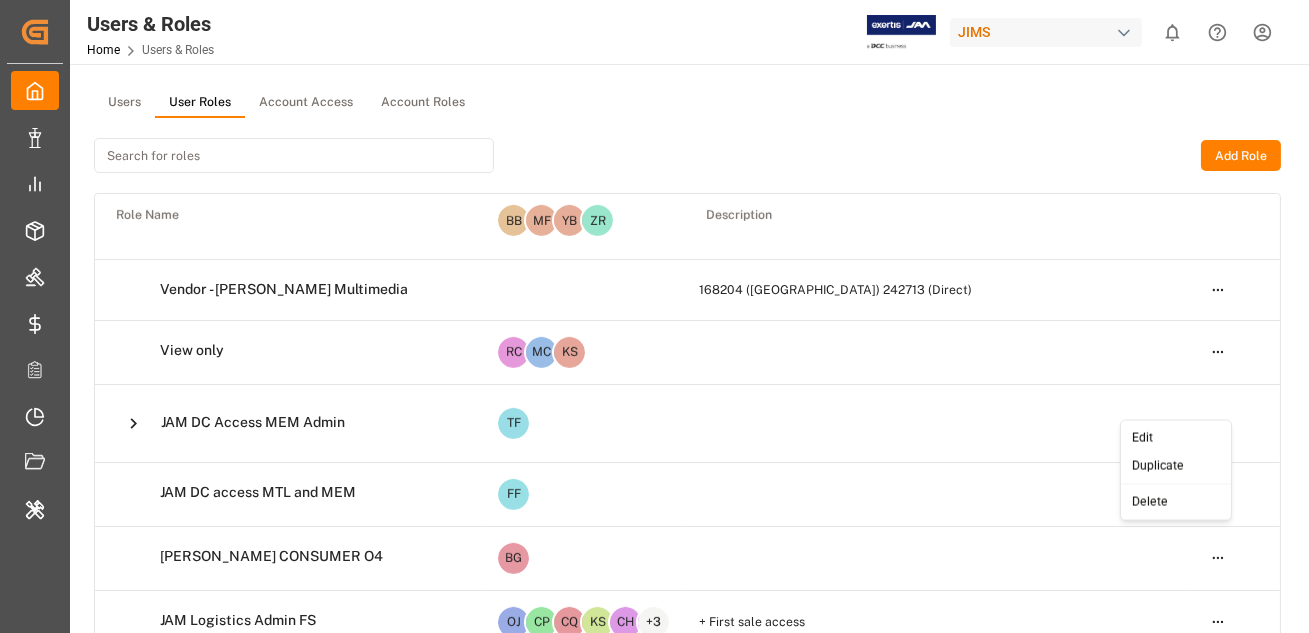click on "Edit" at bounding box center [1176, 438] 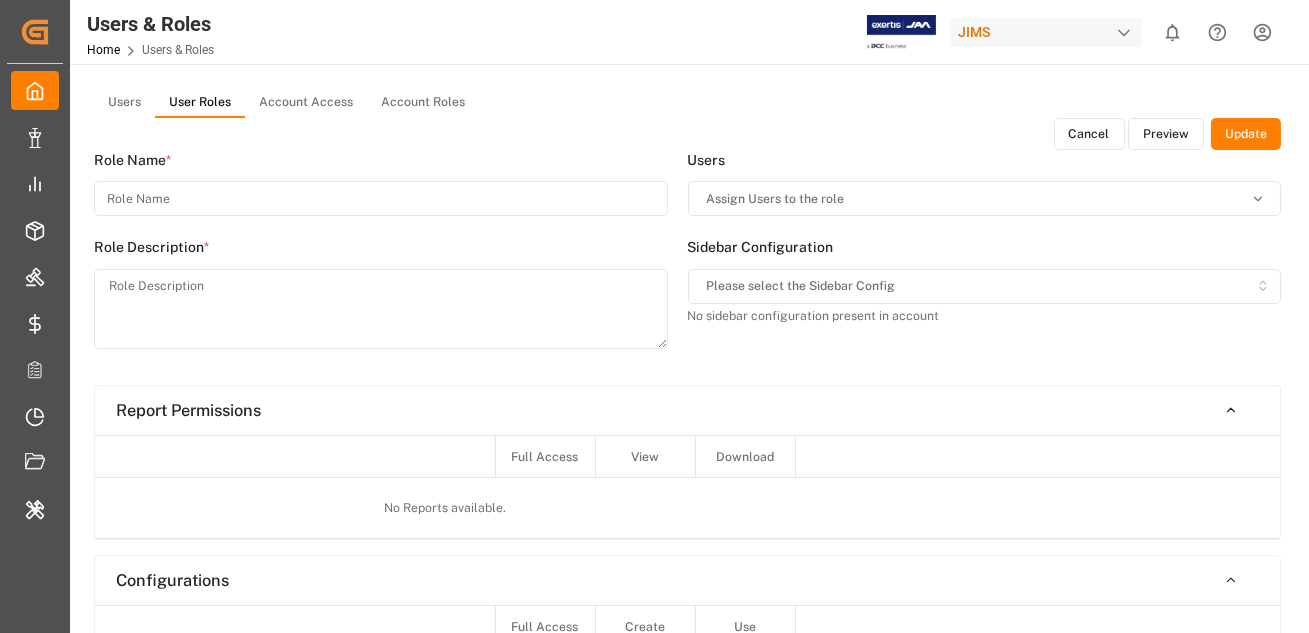 type on "JAM DC Access MEM Admin" 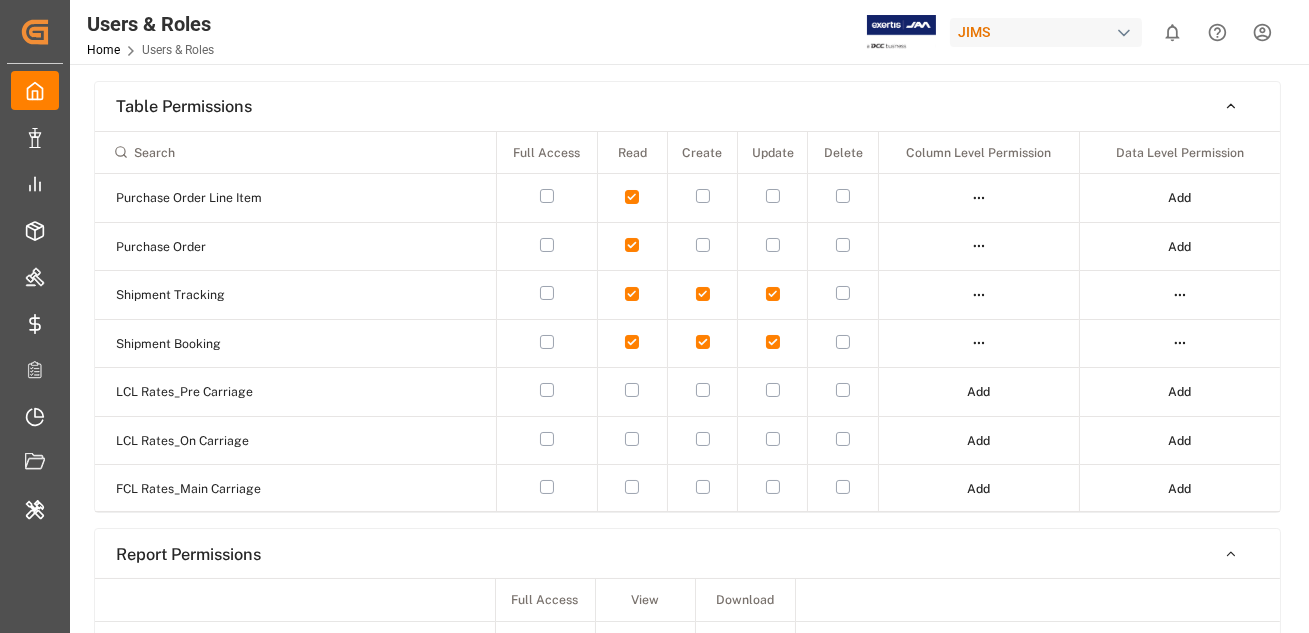 scroll, scrollTop: 293, scrollLeft: 0, axis: vertical 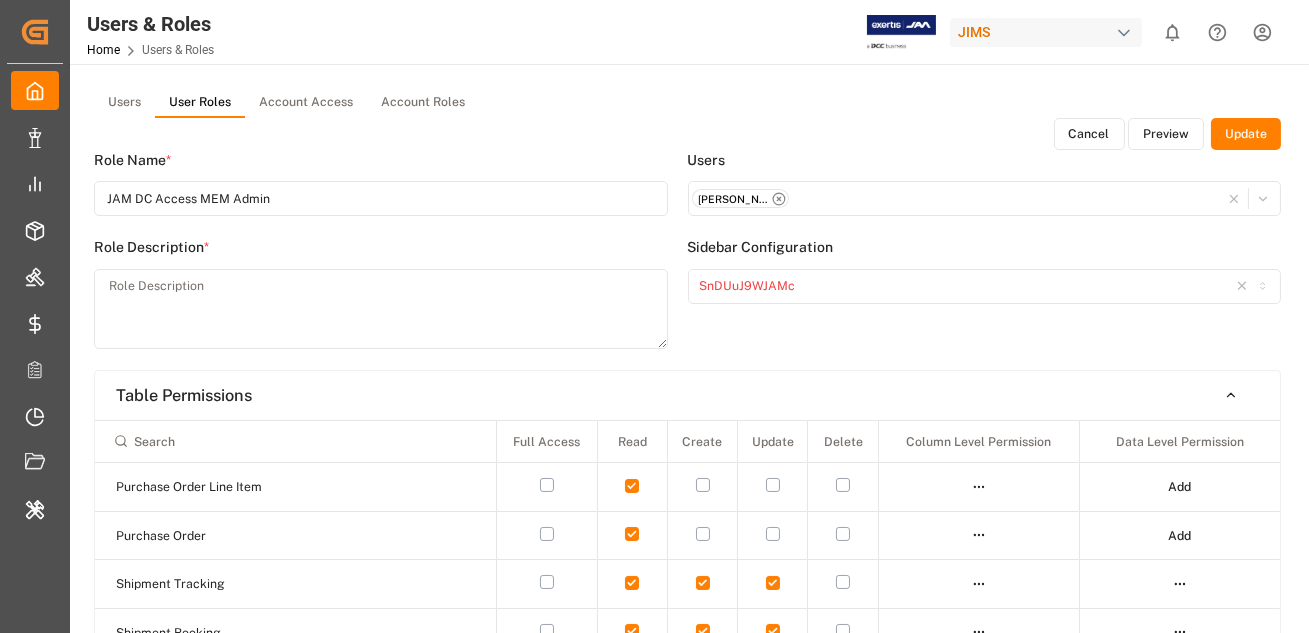 click on "Preview" at bounding box center [1166, 134] 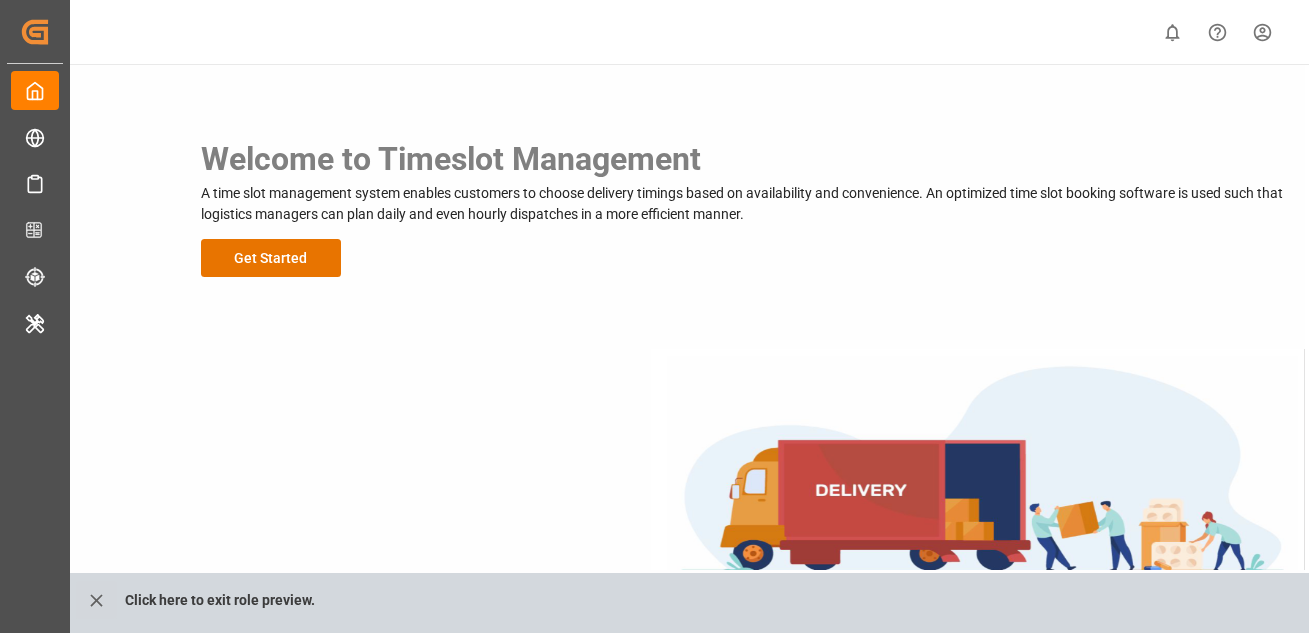 scroll, scrollTop: 0, scrollLeft: 0, axis: both 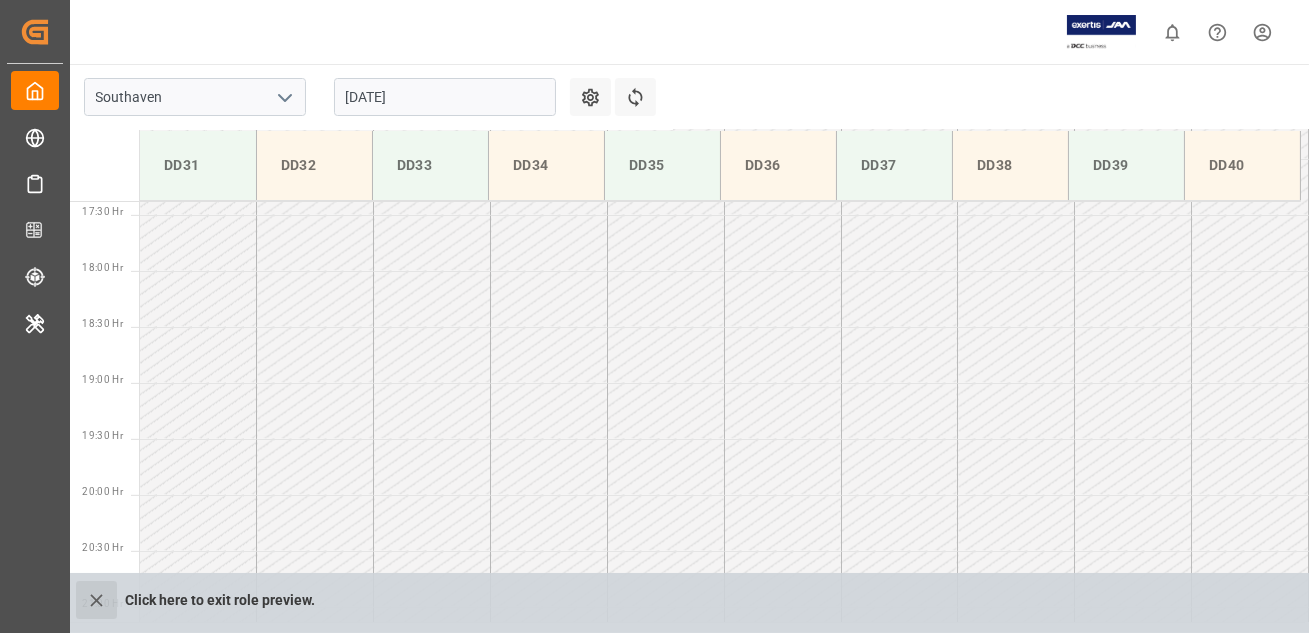 click 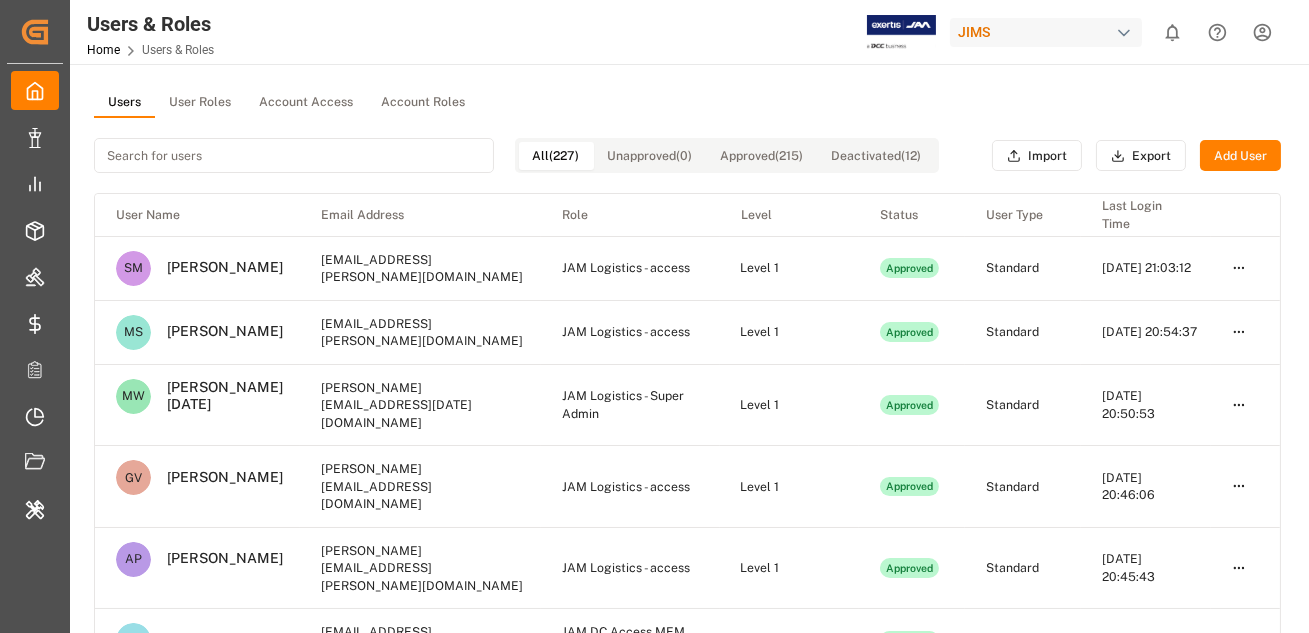 click on "Created by potrace 1.15, written by [PERSON_NAME] [DATE]-[DATE] Created by potrace 1.15, written by [PERSON_NAME] [DATE]-[DATE] My Cockpit My Cockpit Data Management Data Management My Reports My Reports Order Management Order Management Master Data Master Data Rates Management Rates Management Logward Add-ons Logward Add-ons Timeslot Management V2 Timeslot Management V2 Document Management Document Management Internal Tool Internal Tool Back to main menu Users & Roles Home Users & Roles [PERSON_NAME] 0 Notifications Only show unread All Watching Mark all categories read No notifications Users User Roles Account Access Account Roles All  (227) Unapproved  (0) Approved  (215) Deactivated  (12) Import Export Add User User Name Email Address Role Level Status User Type Last Login Time SM [PERSON_NAME] [PERSON_NAME][EMAIL_ADDRESS][PERSON_NAME][DOMAIN_NAME] JAM Logistics - access Level 1 Approved Standard [DATE] 21:03:12 [PERSON_NAME] [PERSON_NAME][EMAIL_ADDRESS][PERSON_NAME][DOMAIN_NAME] JAM Logistics - access Level 1 Approved Standard [DATE] 20:54:37" at bounding box center [654, 391] 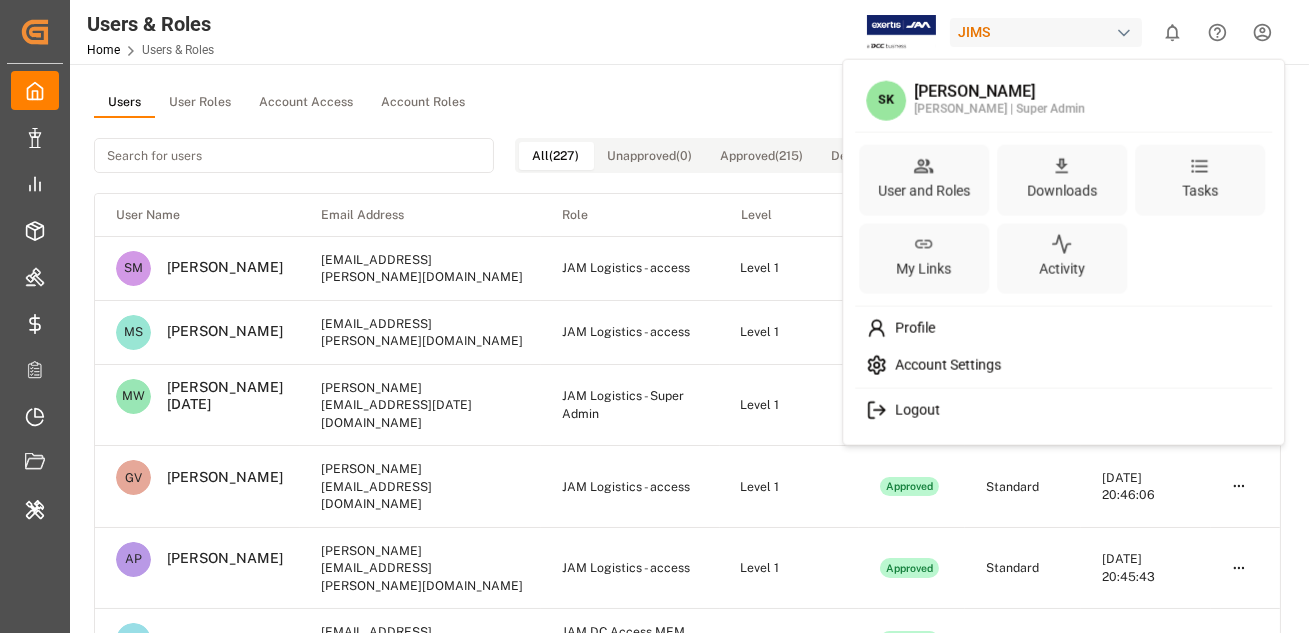 click on "Account Settings" at bounding box center [944, 366] 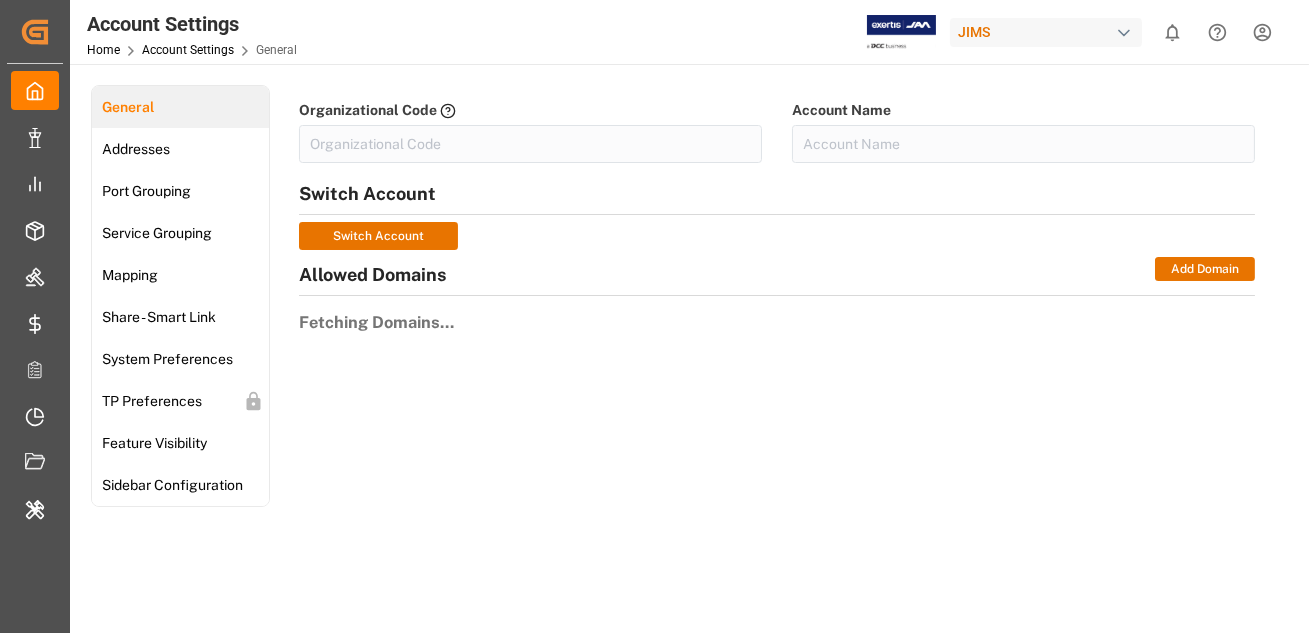type on "JIMS" 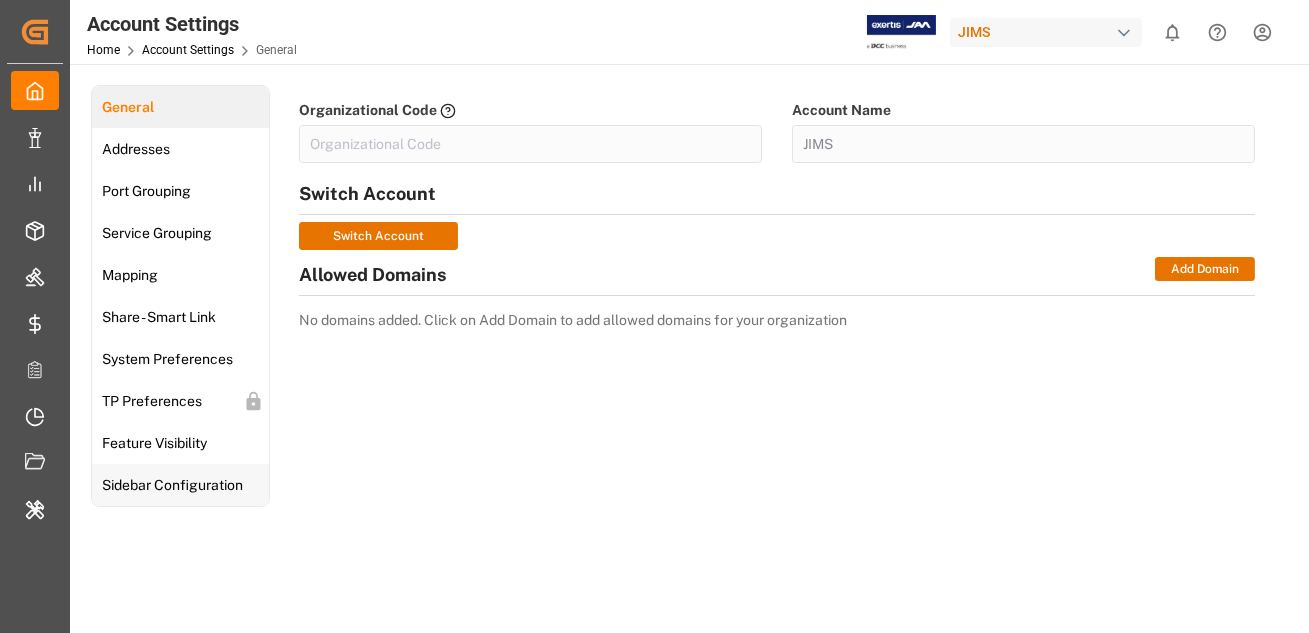click on "Sidebar Configuration" at bounding box center (172, 485) 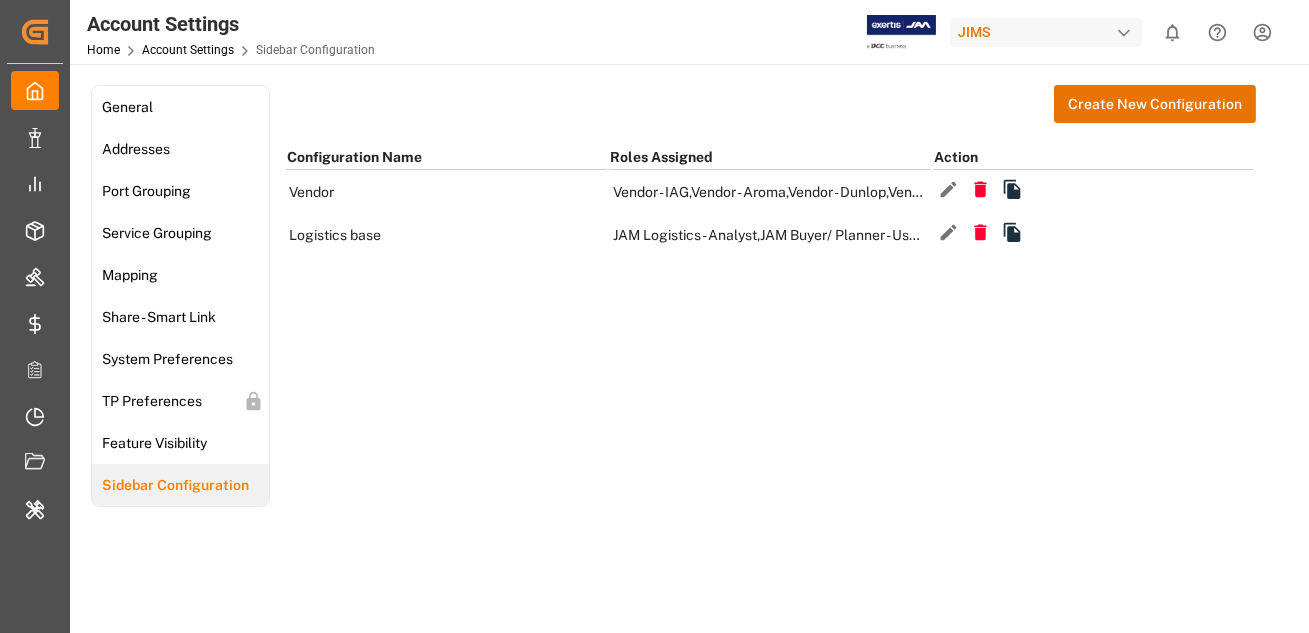 click on "Created by potrace 1.15, written by [PERSON_NAME] [DATE]-[DATE] Created by potrace 1.15, written by [PERSON_NAME] [DATE]-[DATE] My Cockpit My Cockpit Data Management Data Management My Reports My Reports Order Management Order Management Master Data Master Data Rates Management Rates Management Logward Add-ons Logward Add-ons Timeslot Management V2 Timeslot Management V2 Document Management Document Management Internal Tool Internal Tool Back to main menu Account Settings Home Account Settings Sidebar Configuration JIMS 0 Notifications Only show unread All Watching Mark all categories read No notifications    General       Addresses       Port Grouping       Service Grouping       Mapping       Share - Smart Link       System Preferences       TP Preferences       Feature Visibility       Sidebar Configuration    Create New Configuration Configuration Name Roles Assigned Action Vendor Vendor - IAG , Vendor - Aroma , Vendor - Dunlop , Vendor - [PERSON_NAME] & [PERSON_NAME] , Vendor - Taiyuan" at bounding box center (654, 391) 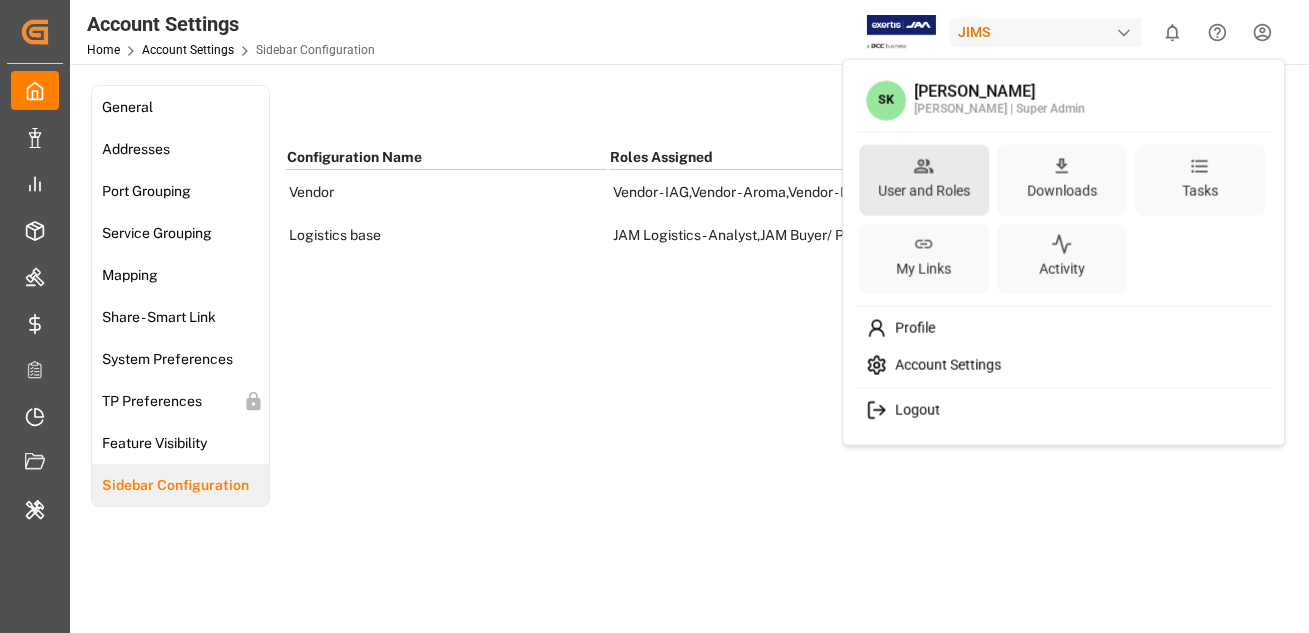 click 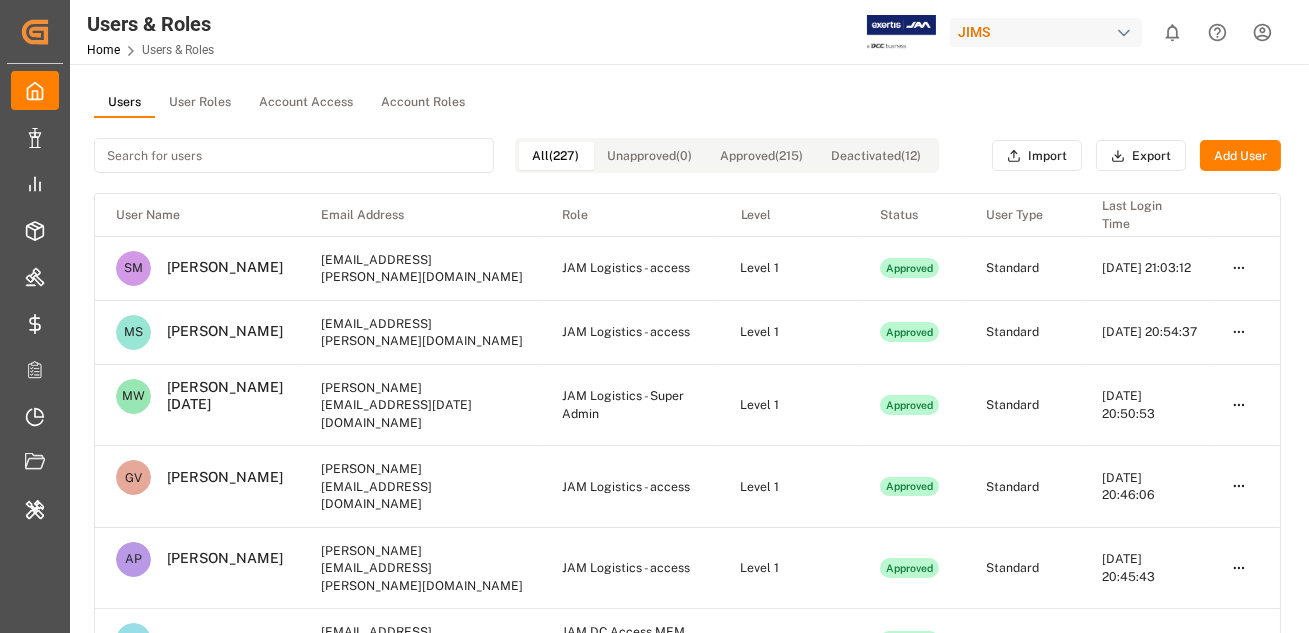 click on "User Roles" at bounding box center [200, 103] 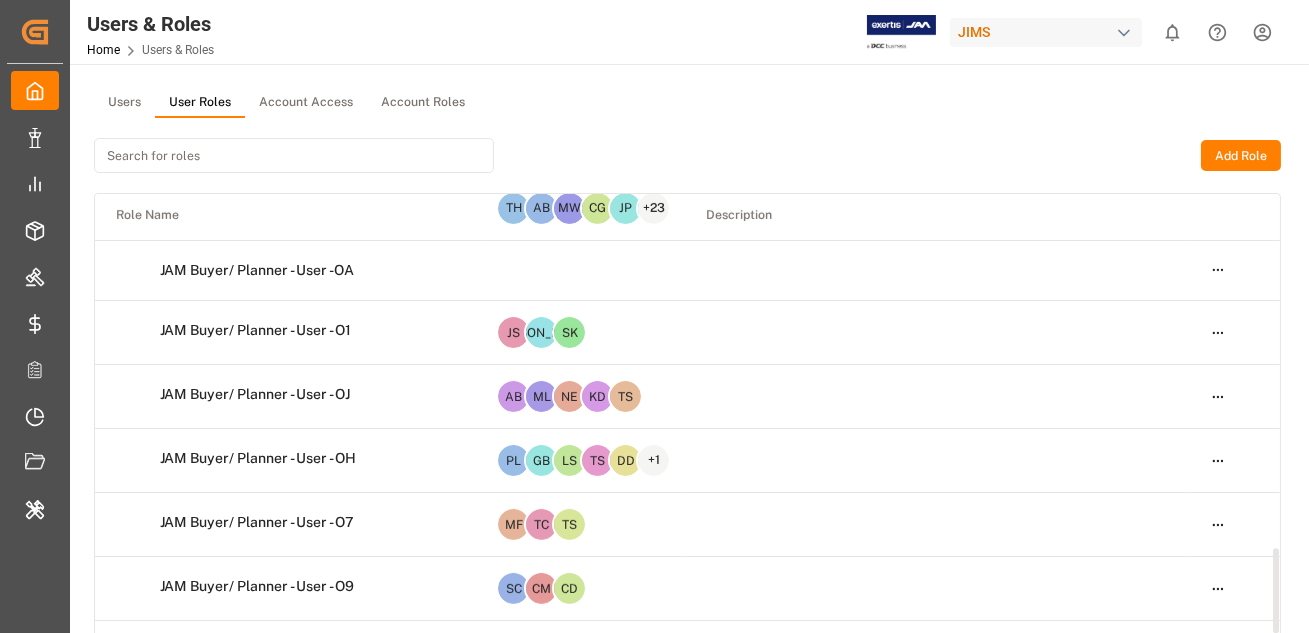 scroll, scrollTop: 2329, scrollLeft: 0, axis: vertical 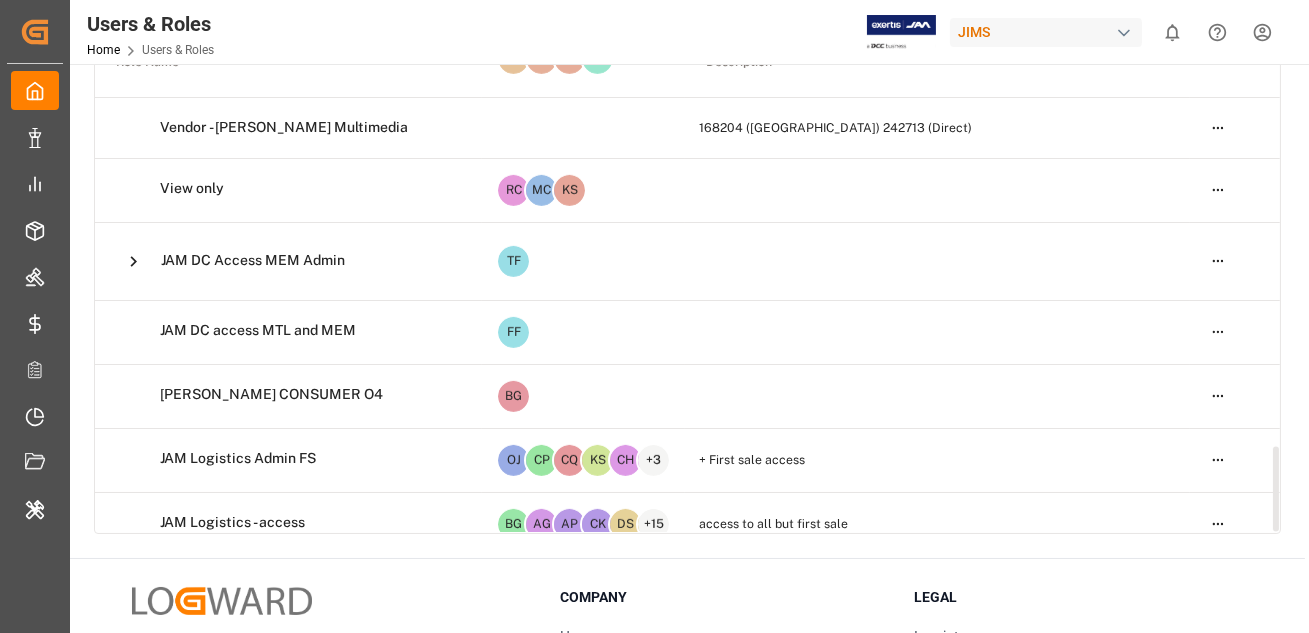click on "Created by potrace 1.15, written by [PERSON_NAME] [DATE]-[DATE] Created by potrace 1.15, written by [PERSON_NAME] [DATE]-[DATE] My Cockpit My Cockpit Data Management Data Management My Reports My Reports Order Management Order Management Master Data Master Data Rates Management Rates Management Logward Add-ons Logward Add-ons Timeslot Management V2 Timeslot Management V2 Document Management Document Management Internal Tool Internal Tool Back to main menu Users & Roles Home Users & Roles [PERSON_NAME] 0 Notifications Only show unread All Watching Mark all categories read No notifications Users User Roles Account Access Account Roles Add Role Role Name Users List Description Super Admin HR AS SM RW Super Admin Role Open menu JAM Business Team  Open menu JAM DC access GF CS BM Access to shipment booking and tracking features. View only. Open menu JAM Logistics - Super Admin TB AV MW This role was defined for JIMS super admin Open menu JAM Logistics - Analyst JT NA Open menu JAM Logistics - Control Tower Open menu Open menu AS" at bounding box center [654, 391] 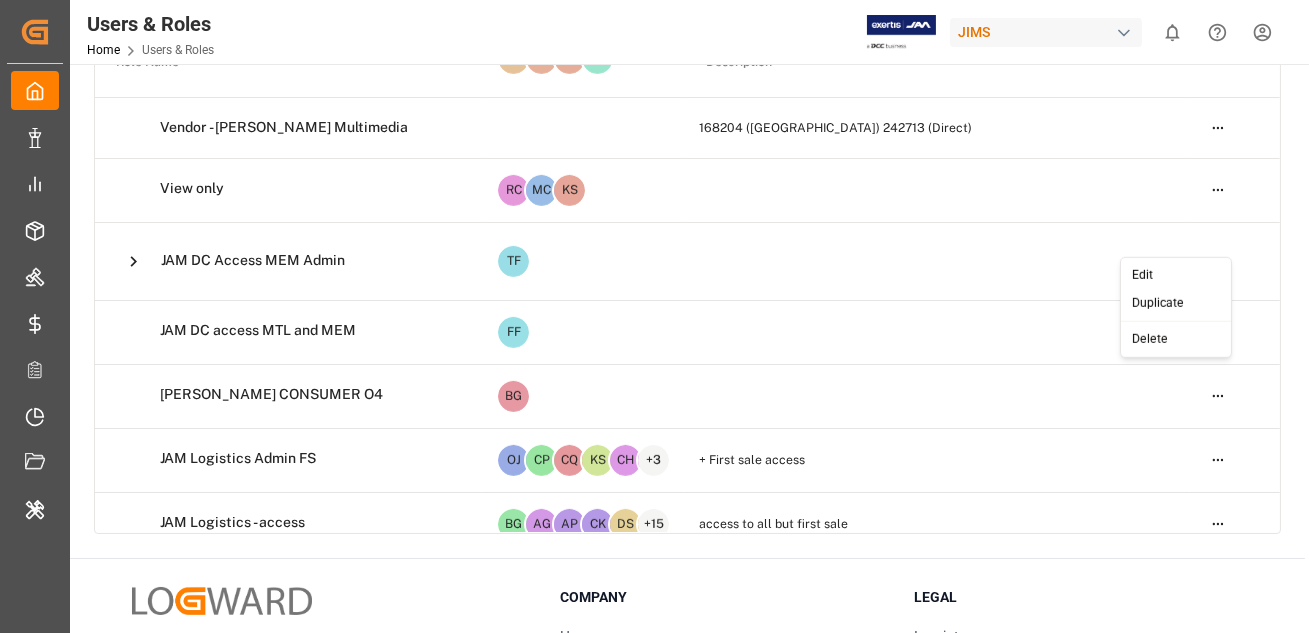 click on "Edit" at bounding box center (1176, 275) 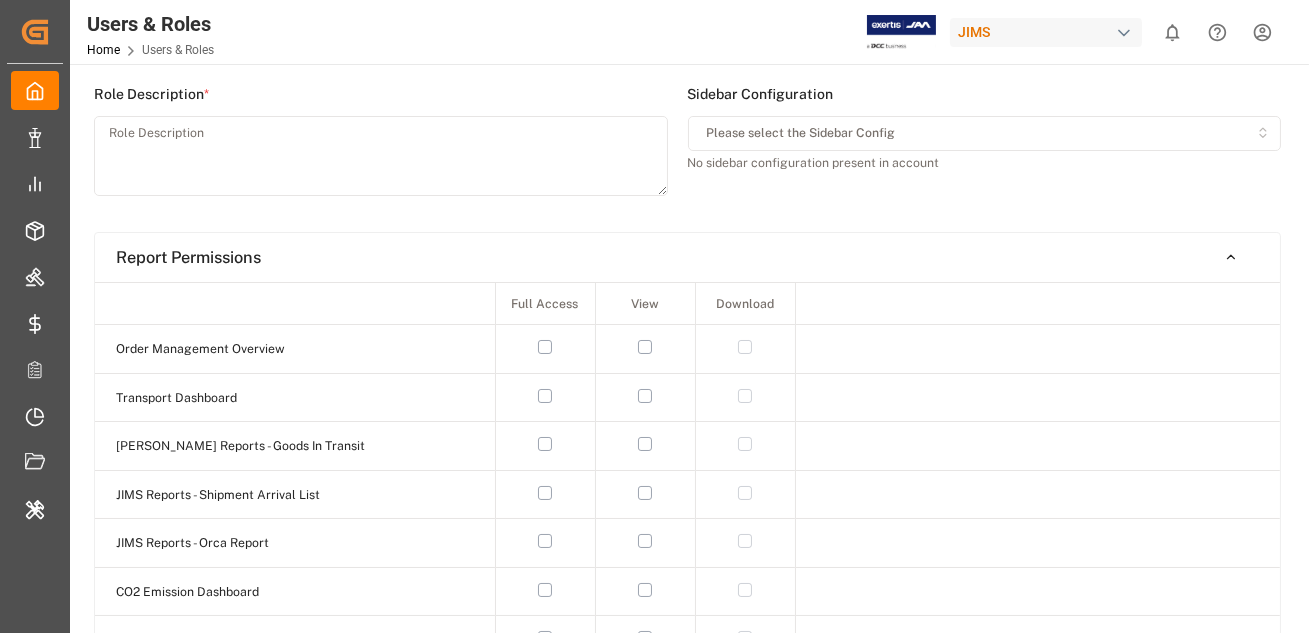 scroll, scrollTop: 0, scrollLeft: 0, axis: both 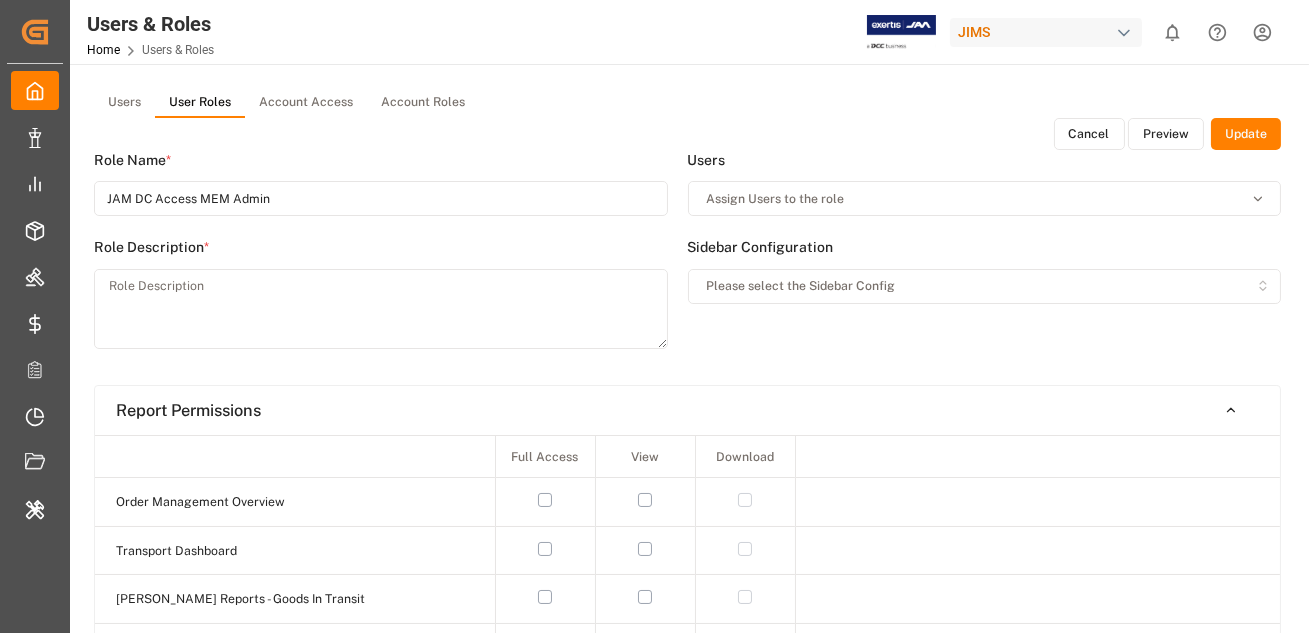type on "JAM DC Access MEM Admin" 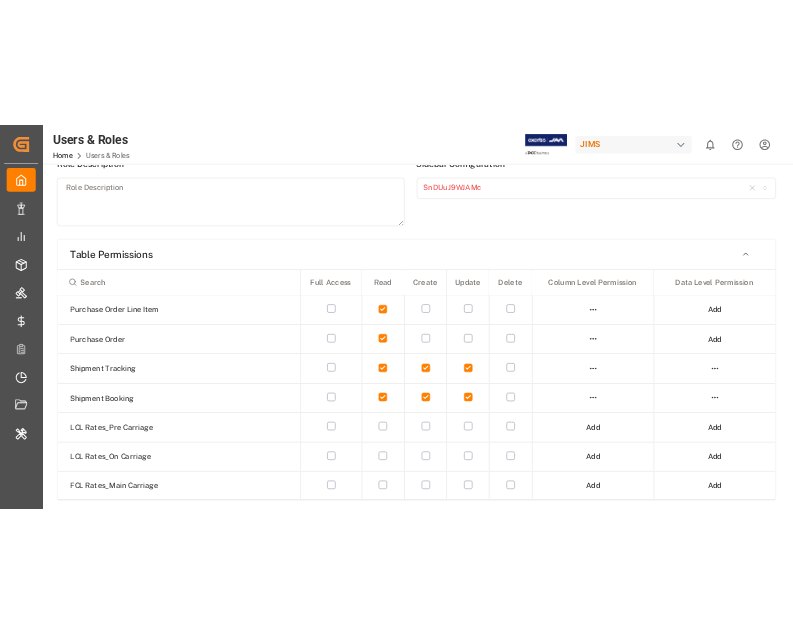 scroll, scrollTop: 0, scrollLeft: 0, axis: both 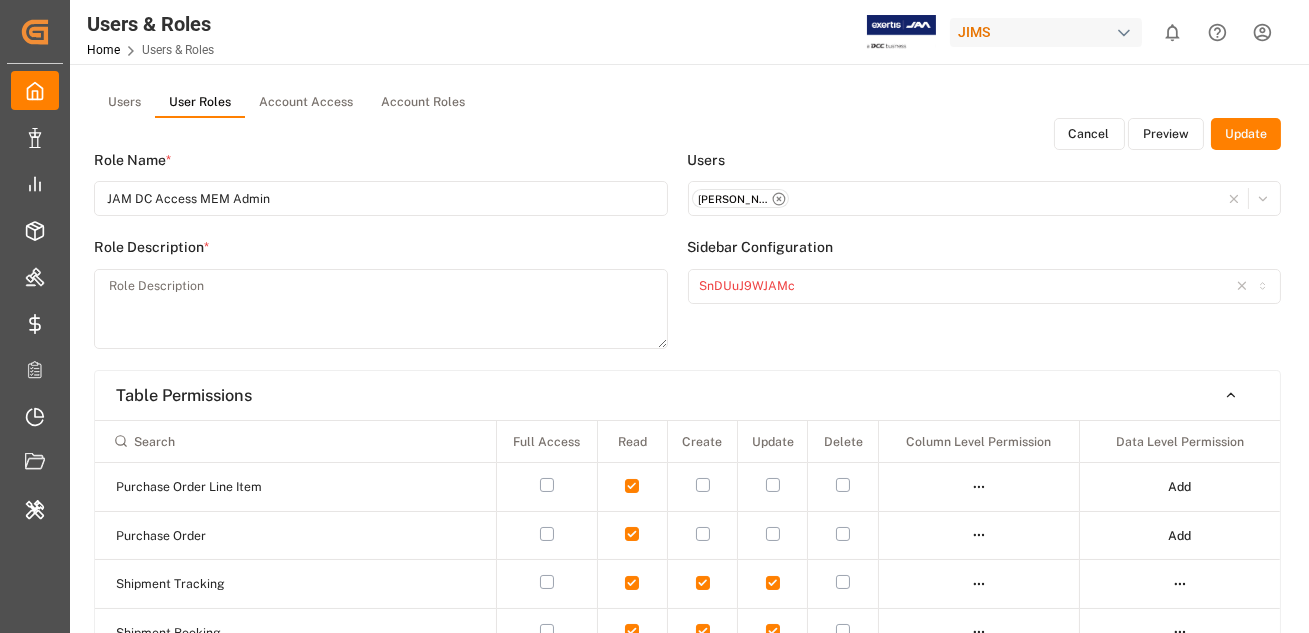 click on "SnDUuJ9WJAMc" at bounding box center (747, 285) 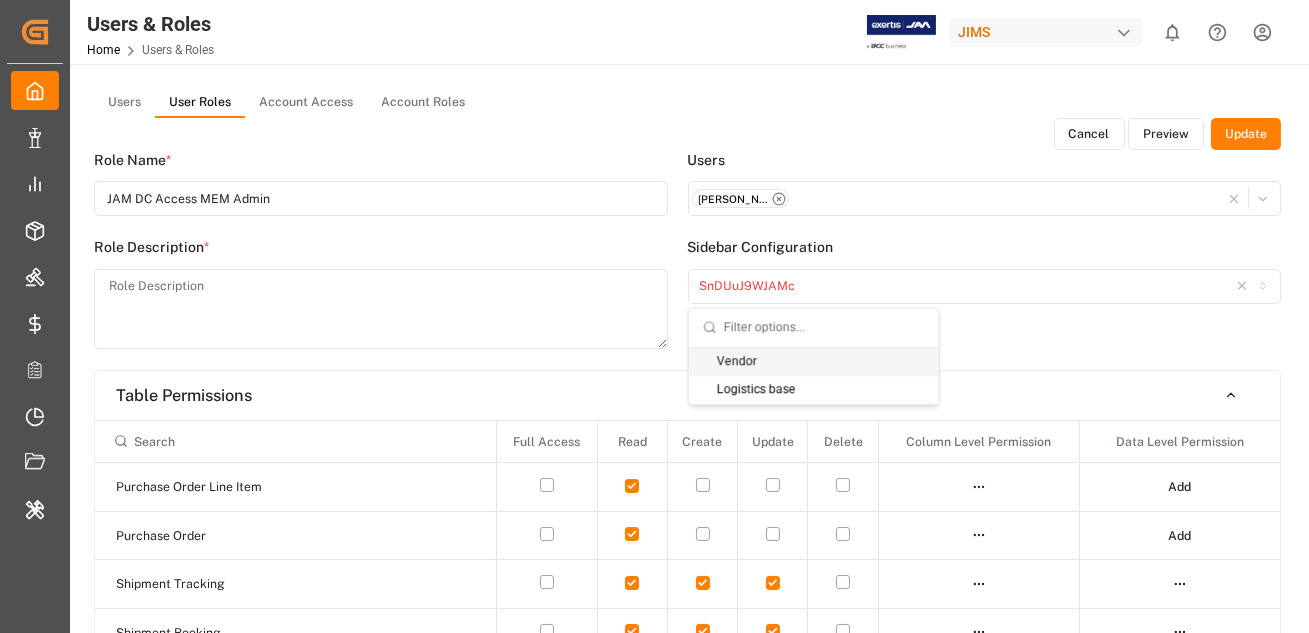 click on "Users [PERSON_NAME] - [PERSON_NAME][EMAIL_ADDRESS][PERSON_NAME][DOMAIN_NAME] Sidebar Configuration SnDUuJ9WJAMc" at bounding box center (985, 260) 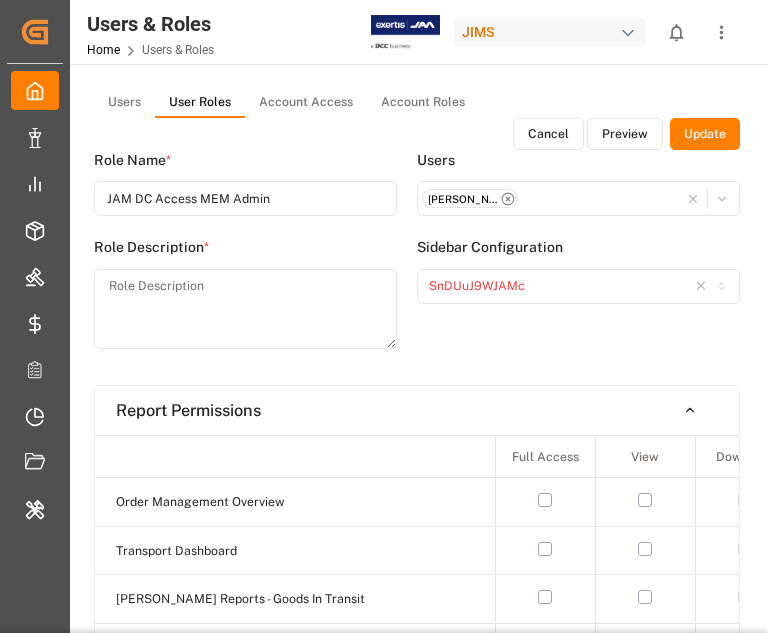 scroll, scrollTop: 0, scrollLeft: 0, axis: both 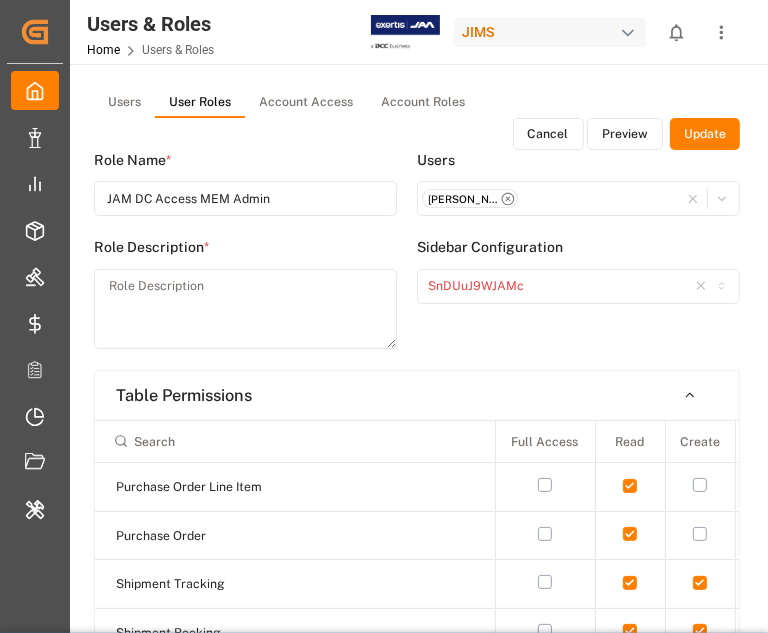 click on "Cancel" at bounding box center (548, 134) 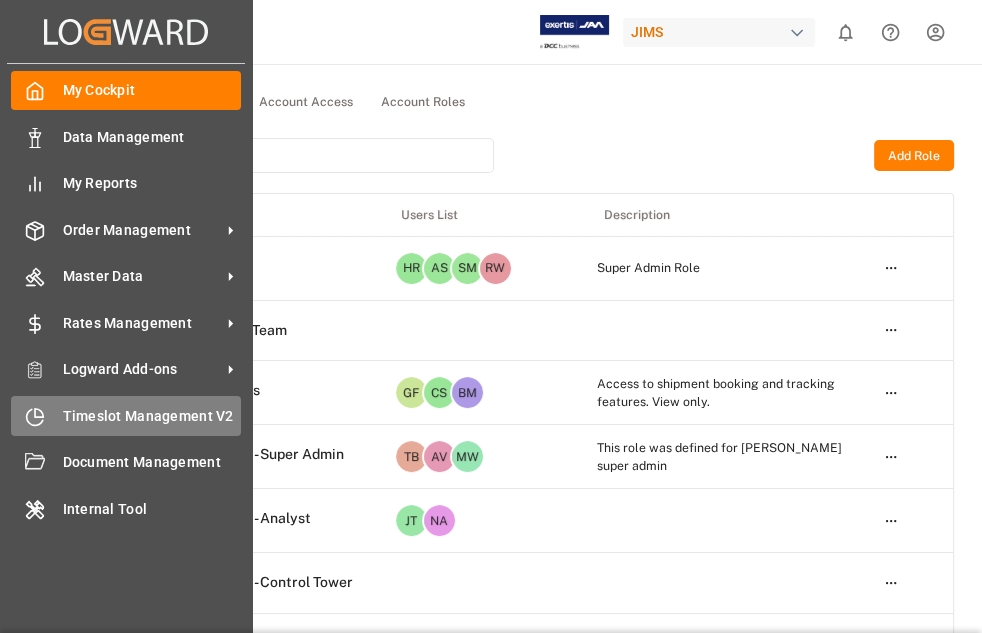 click on "Timeslot Management V2" at bounding box center [152, 416] 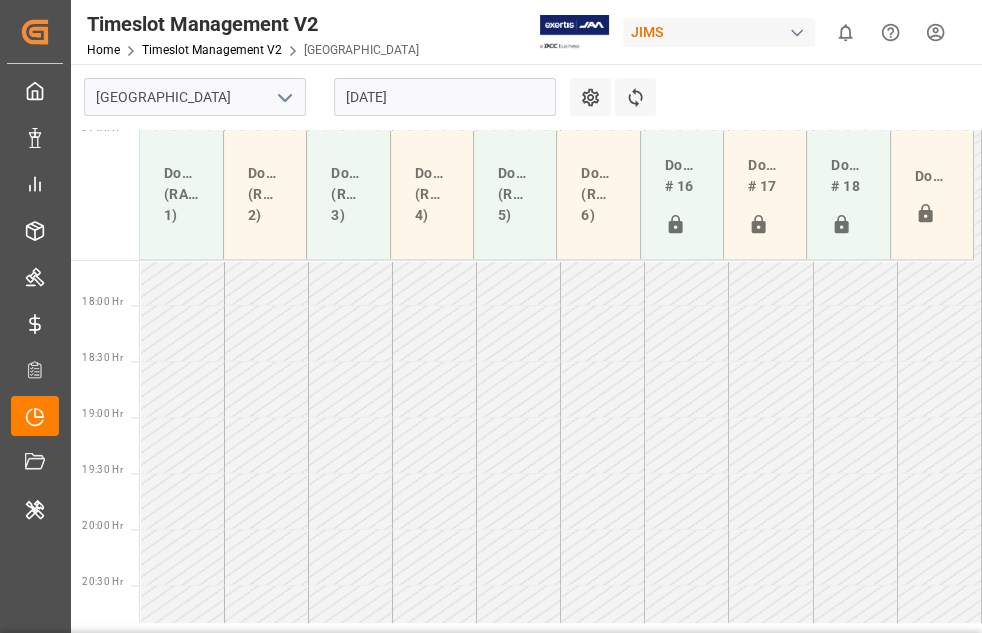 scroll, scrollTop: 2005, scrollLeft: 0, axis: vertical 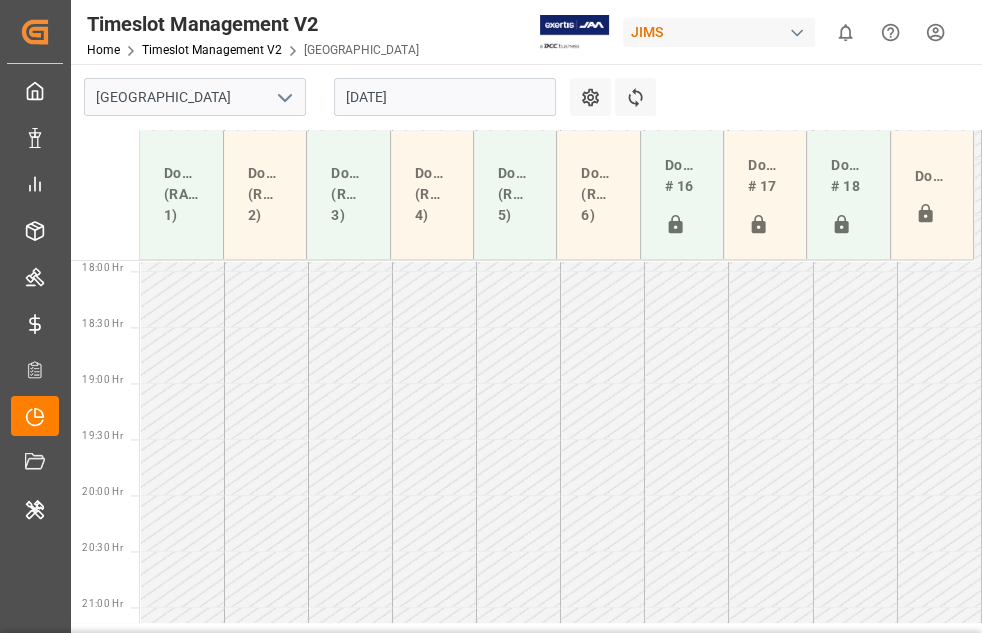 click 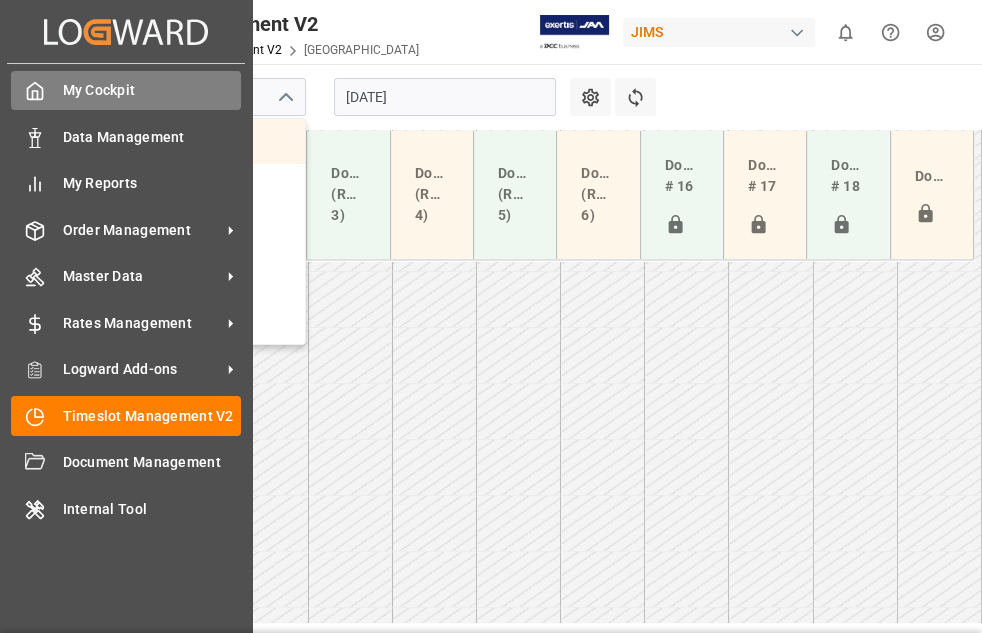 click on "My Cockpit My Cockpit" at bounding box center (126, 90) 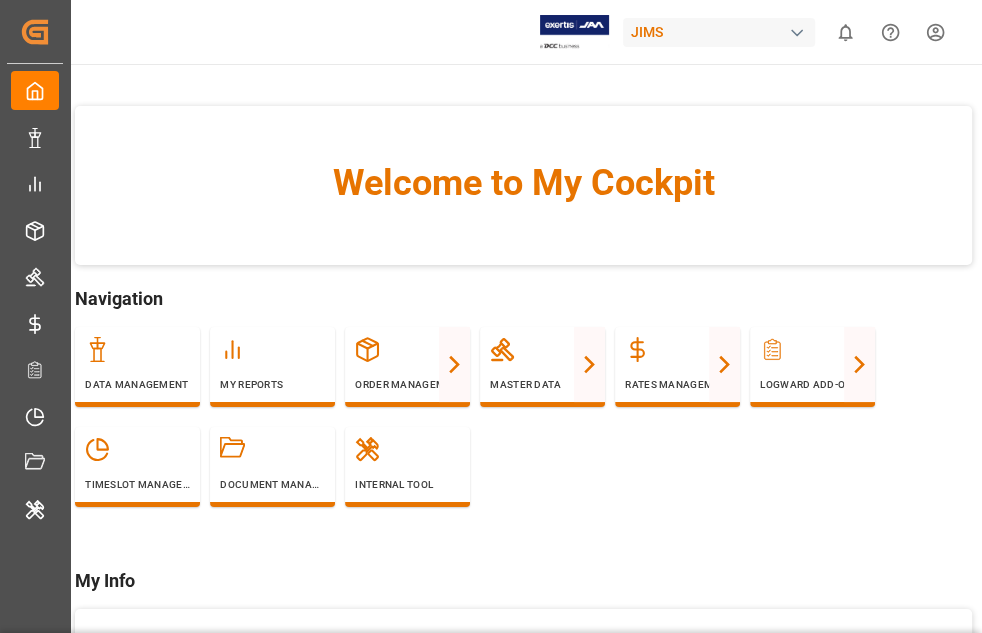 click on "Created by potrace 1.15, written by Peter Selinger 2001-2017 Created by potrace 1.15, written by Peter Selinger 2001-2017 My Cockpit My Cockpit Data Management Data Management My Reports My Reports Order Management Order Management Master Data Master Data Rates Management Rates Management Logward Add-ons Logward Add-ons Timeslot Management V2 Timeslot Management V2 Document Management Document Management Internal Tool Internal Tool Back to main menu JIMS 0 Notifications Only show unread All Watching Mark all categories read Created by potrace 1.15, written by Peter Selinger 2001-2017 Welcome to My Cockpit Navigation Data Management My Reports Order Management Purchase Orders PO Line Items Transport Order Booking Shipment Tracking TO Non Conformance Master Data Vendor Master SKU Master Stakeholders Accounting Carrier & FFs Mode of Transport Routing Guide Address JAM Address Vendors SLI Payment Terms Rates Management FCL Pre Carriage FCL Main Carriage FCL On Carriage LCL Pre Carriage LCL Main Carriage Trace  :" at bounding box center (491, 391) 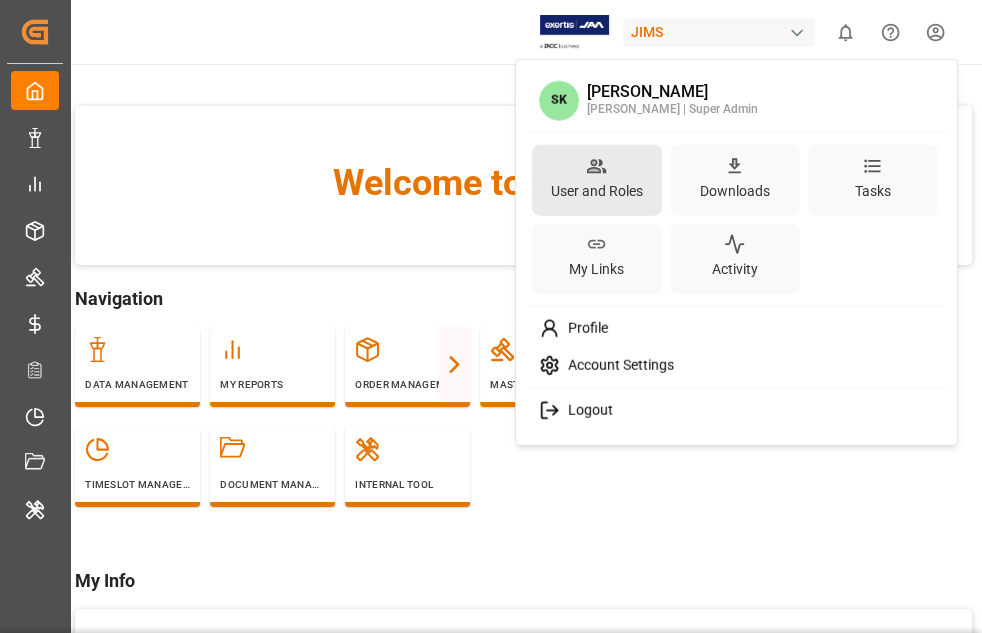 click 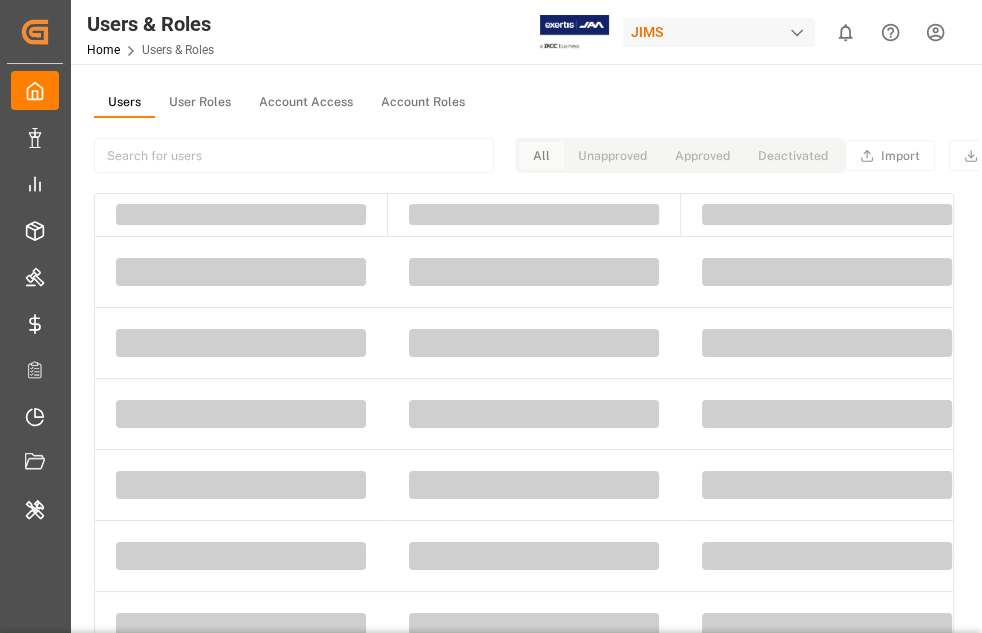 click on "User Roles" at bounding box center [200, 103] 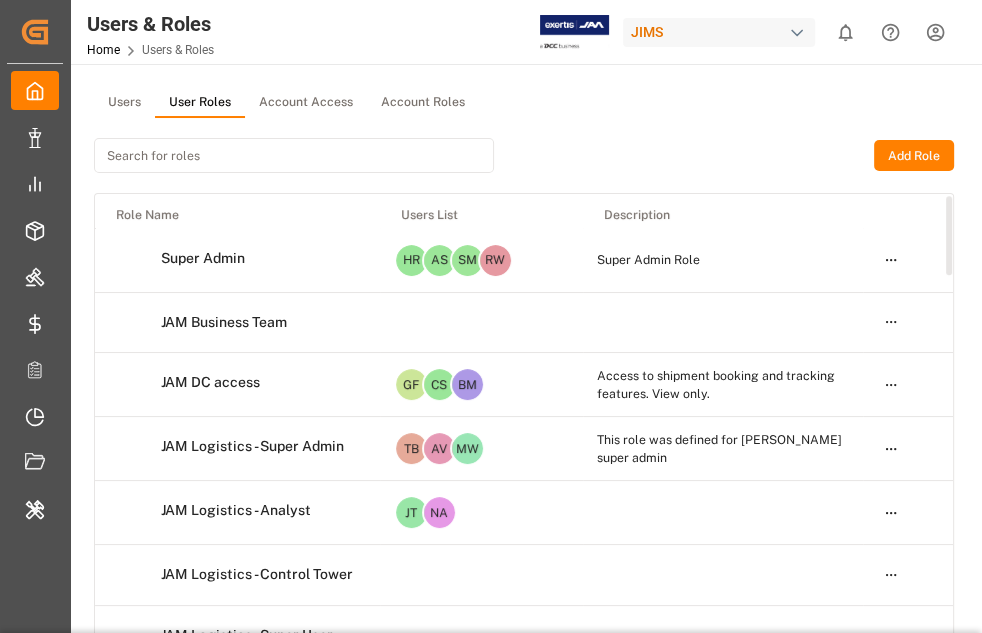 scroll, scrollTop: 0, scrollLeft: 0, axis: both 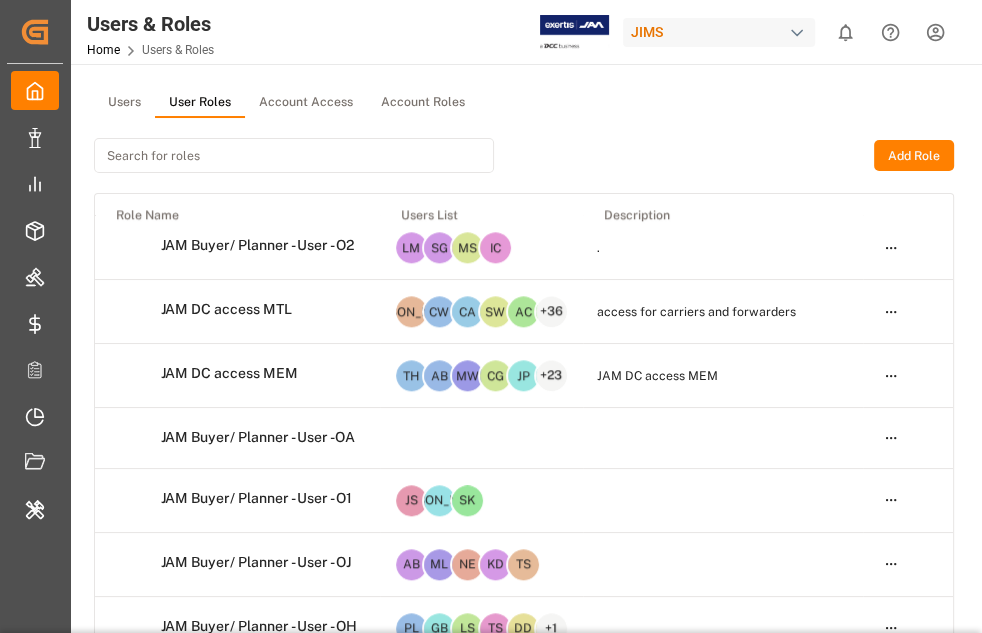 click on "Created by potrace 1.15, written by [PERSON_NAME] [DATE]-[DATE] Created by potrace 1.15, written by [PERSON_NAME] [DATE]-[DATE] My Cockpit My Cockpit Data Management Data Management My Reports My Reports Order Management Order Management Master Data Master Data Rates Management Rates Management Logward Add-ons Logward Add-ons Timeslot Management V2 Timeslot Management V2 Document Management Document Management Internal Tool Internal Tool Back to main menu Users & Roles Home Users & Roles [PERSON_NAME] 0 Notifications Only show unread All Watching Mark all categories read No notifications Users User Roles Account Access Account Roles Add Role Role Name Users List Description Super Admin HR AS SM RW Super Admin Role Open menu JAM Business Team  Open menu JAM DC access GF CS BM Access to shipment booking and tracking features. View only. Open menu JAM Logistics - Super Admin TB AV MW This role was defined for JIMS super admin Open menu JAM Logistics - Analyst JT NA Open menu JAM Logistics - Control Tower Open menu Open menu AS" at bounding box center [491, 391] 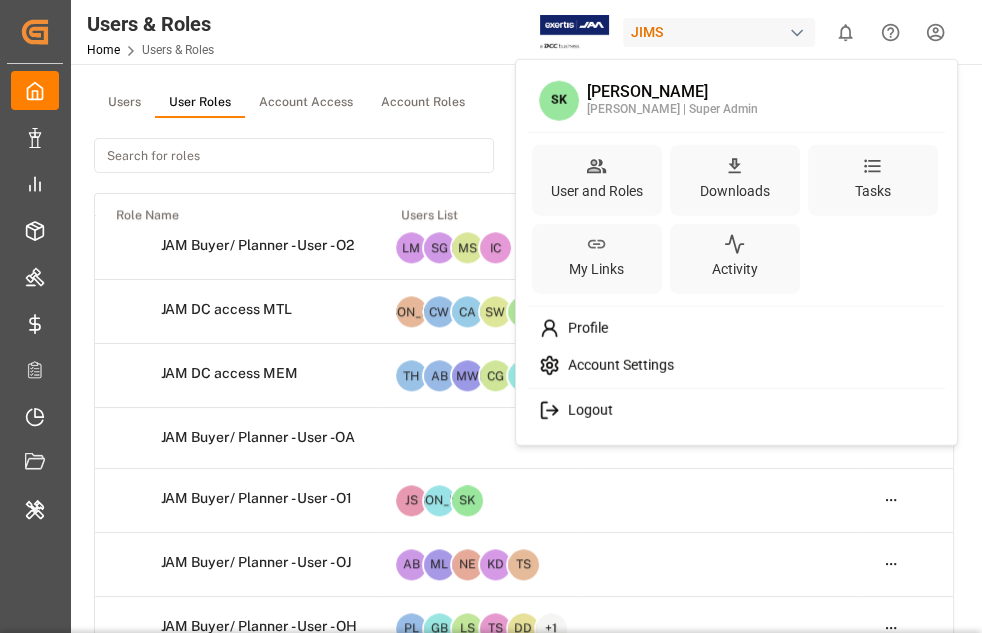 click on "Account Settings" at bounding box center [617, 366] 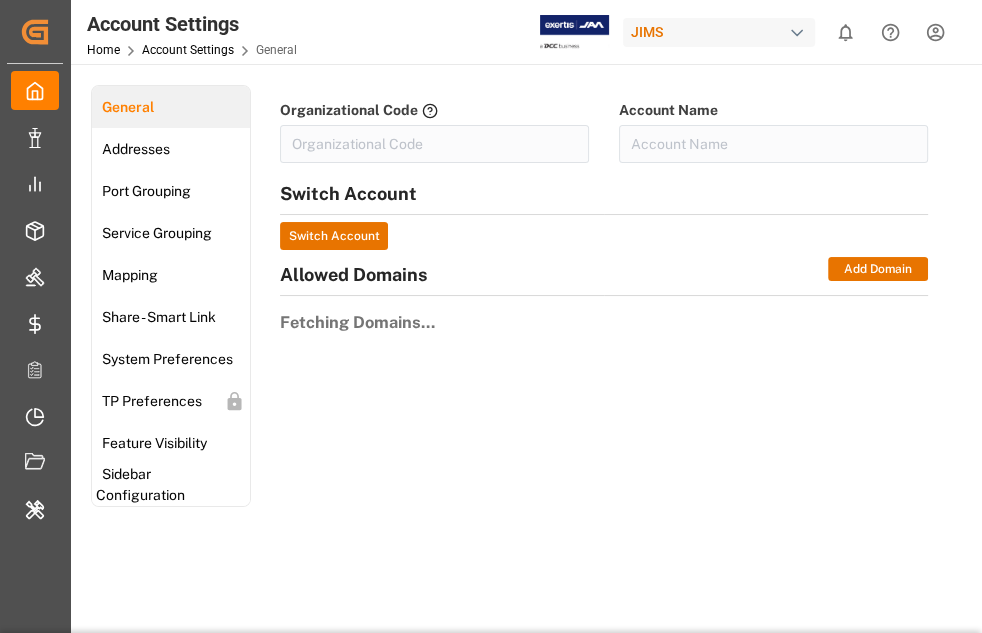 type on "JIMS" 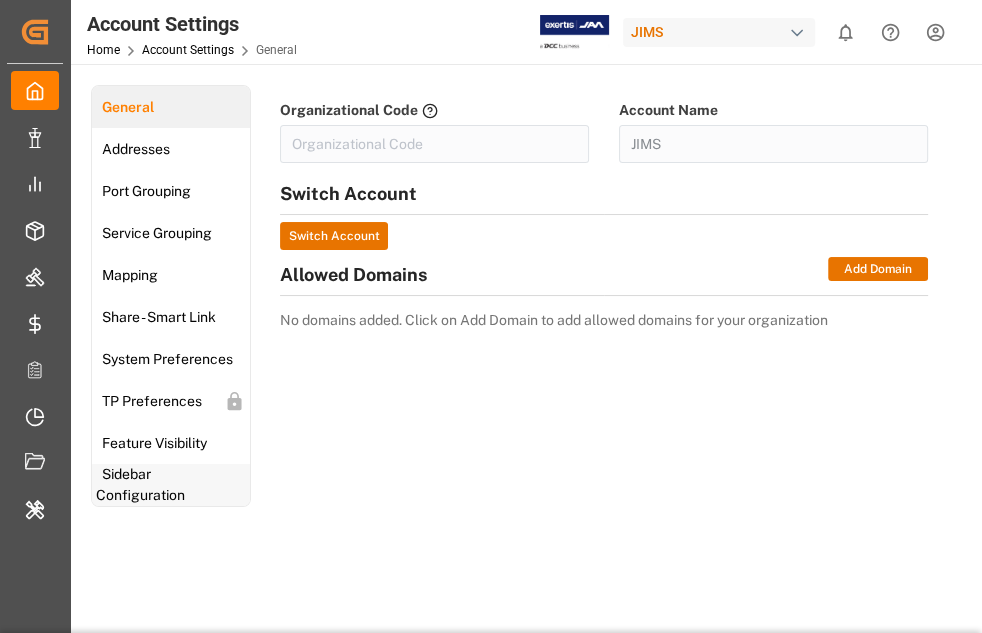 click on "Sidebar Configuration" at bounding box center (170, 485) 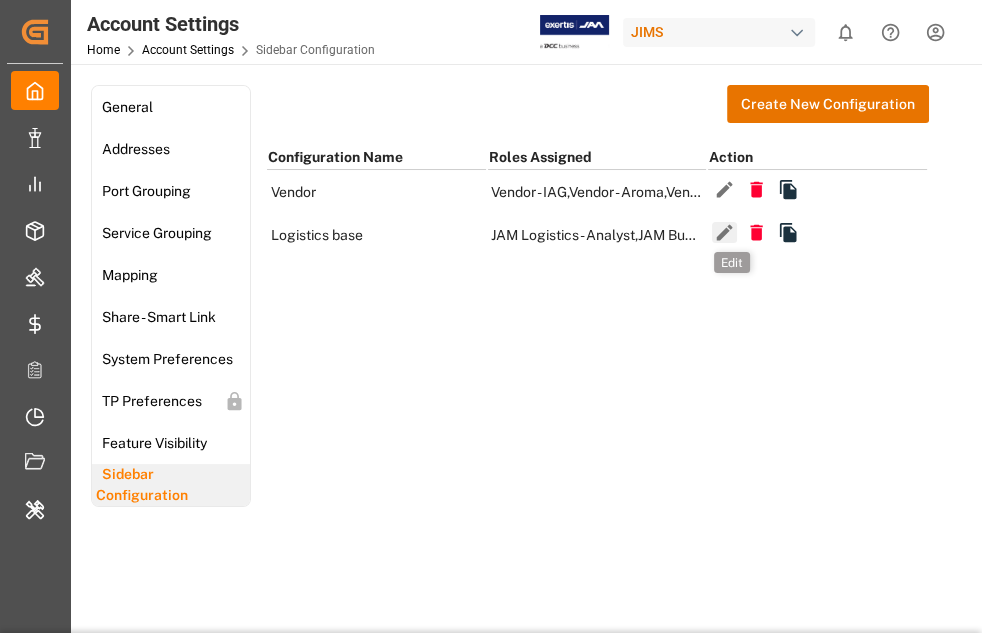 click 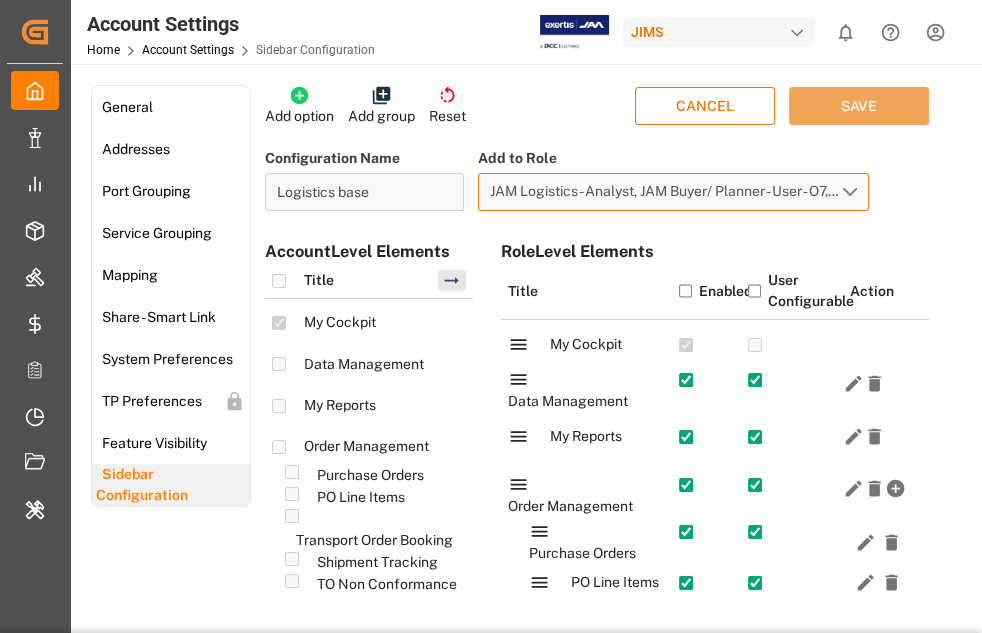 click on "JAM Logistics - Analyst, JAM Buyer/ Planner - User - O7, JAM Buyer/ Planner - User - O6, JAM Buyer/ Planner - User, JAM Business Team , JAM Logistics- User, JAM Buyer/ Planner -  User -OA, JAM Accounting - User, JAM Buyer/ Planner - User - OJ, JAM Buyer/ Planner - User - O1, JAM Buyer/ Planner - User - O9, JAM Buyer/ Planner - User - OH, JAM Buyer/ Planner - User - ON, ERIKSON CONSUMER O4, JAM Buyer/ Planner - User - O2" at bounding box center [673, 192] 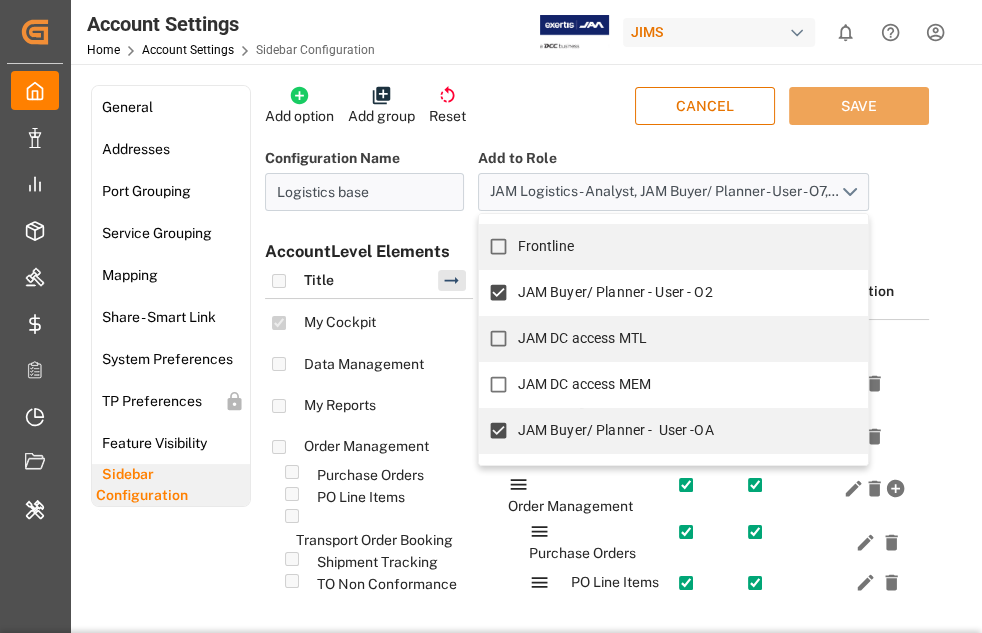 scroll, scrollTop: 787, scrollLeft: 0, axis: vertical 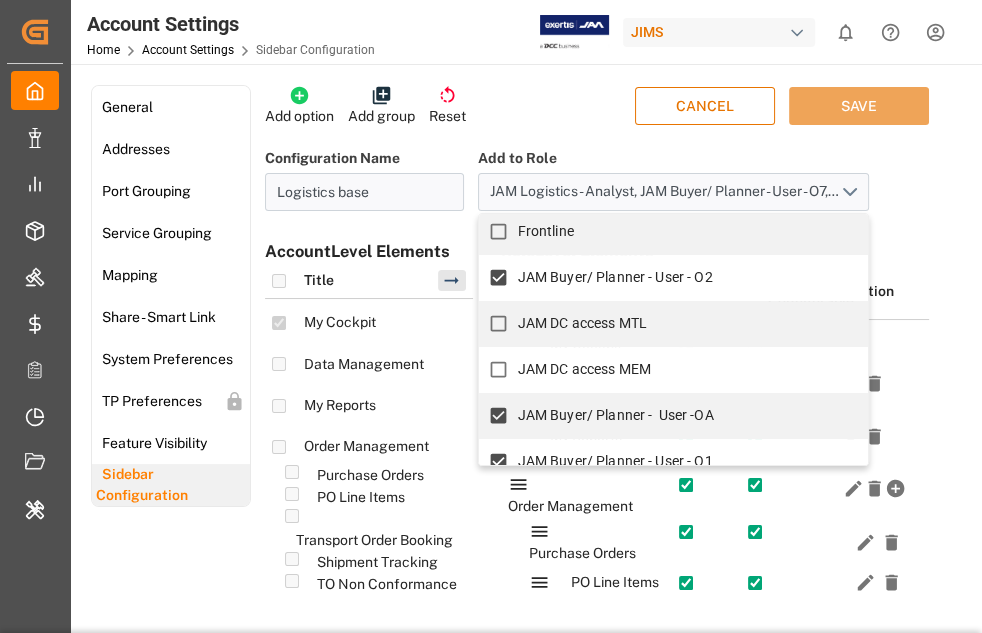 click on "Configuration Name Logistics base Add to Role JAM Logistics - Analyst, JAM Buyer/ Planner - User - O7, JAM Buyer/ Planner - User - O6, JAM Buyer/ Planner - User, JAM Business Team , JAM Logistics- User, JAM Buyer/ Planner -  User -OA, JAM Accounting - User, JAM Buyer/ Planner - User - OJ, JAM Buyer/ Planner - User - O1, JAM Buyer/ Planner - User - O9, JAM Buyer/ Planner - User - OH, JAM Buyer/ Planner - User - ON, ERIKSON CONSUMER O4, JAM Buyer/ Planner - User - O2 Select All JAM Business Team  JAM DC access JAM Logistics - Super Admin JAM Logistics - Analyst JAM Logistics - Control Tower JAM Logistics - Super User JAM Logistics- User JAM Accounting - User JAM Buyer/ Planner - User JAM Warehouse - User JAM Management - Viewer JAM Analytics - Viewer  Allen and Health Test Vendor - User Carrier/ Forwarder - User Frontline JAM Buyer/ Planner - User - O2 JAM DC access MTL JAM DC access MEM JAM Buyer/ Planner -  User -OA JAM Buyer/ Planner - User - O1 JAM Buyer/ Planner - User - OJ JAM Buyer/ Planner - User - OH" at bounding box center (597, 186) 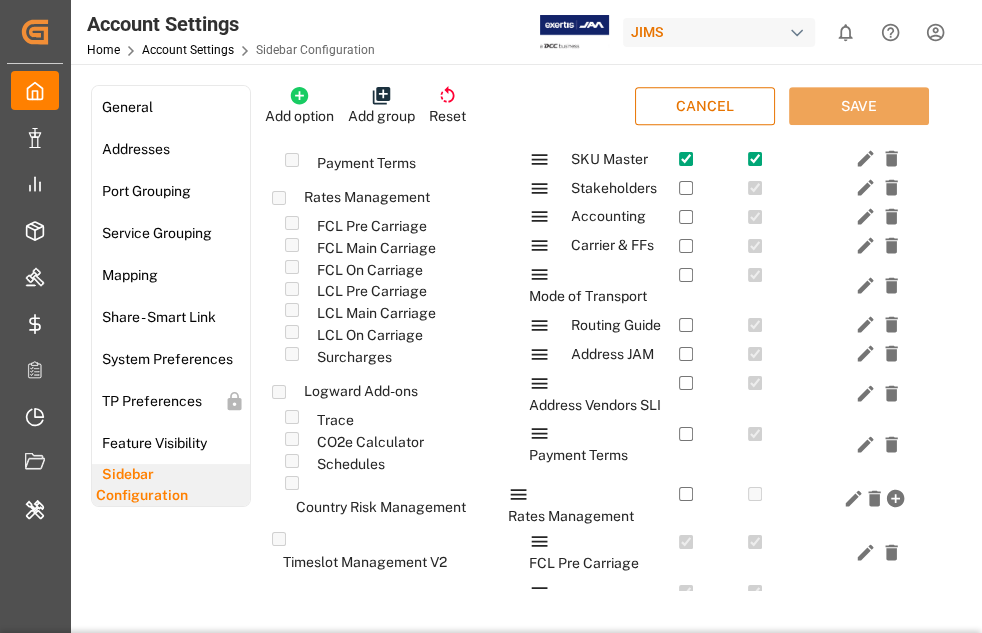 scroll, scrollTop: 0, scrollLeft: 0, axis: both 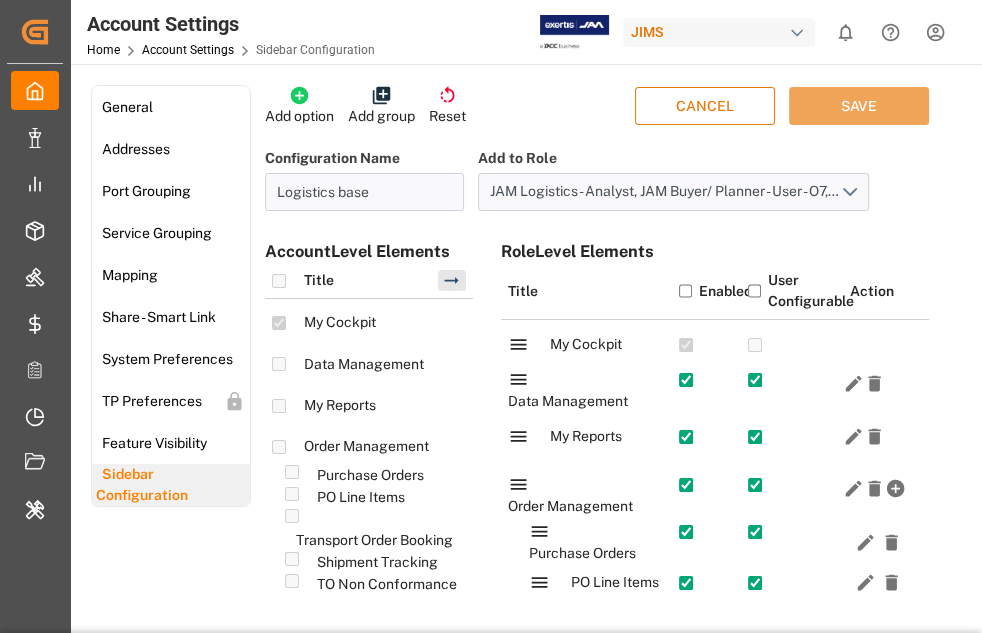 click on "CANCEL" at bounding box center (705, 106) 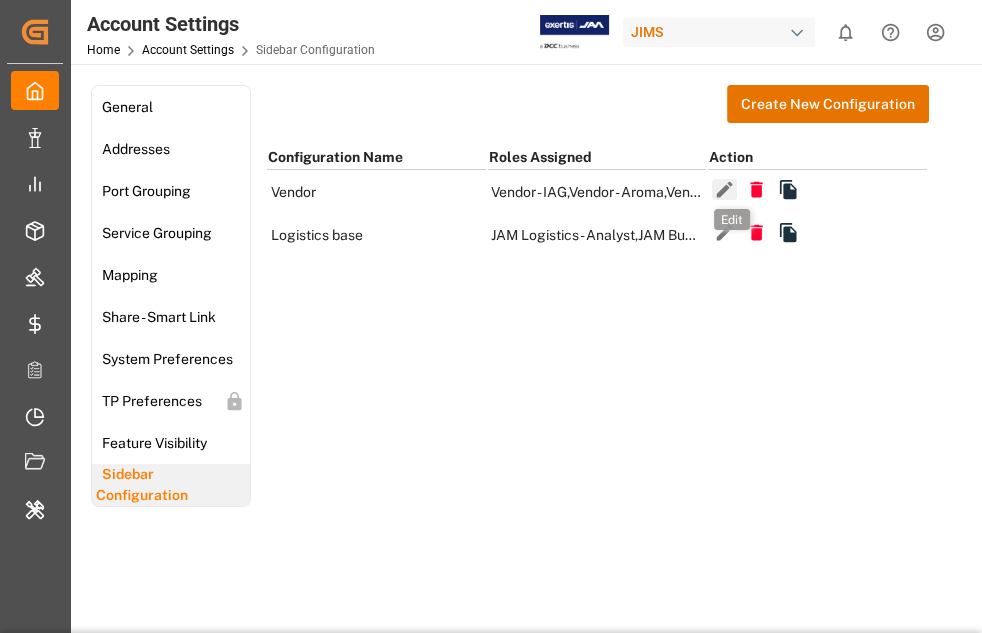 click 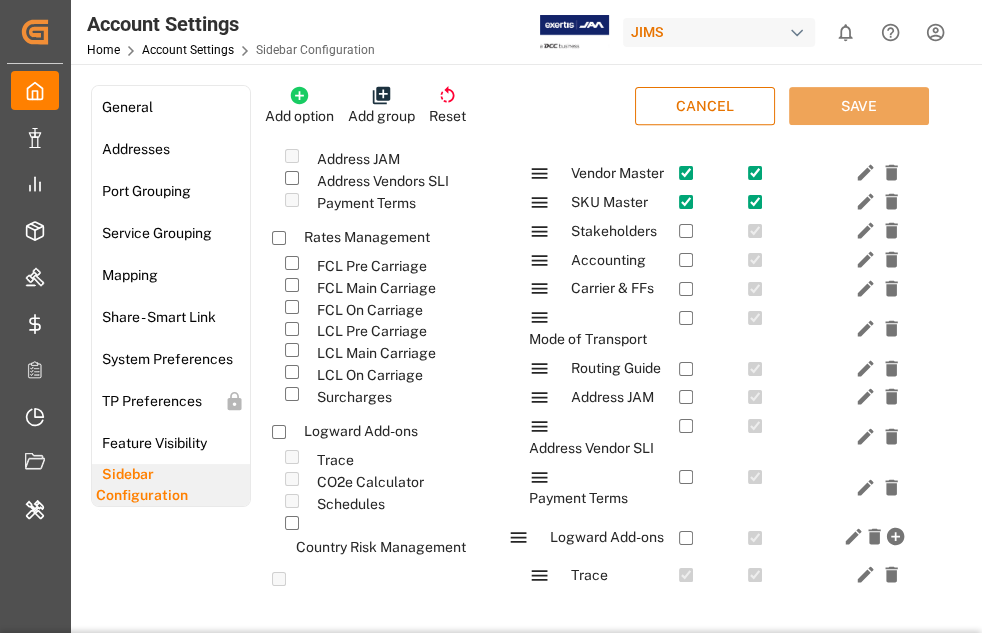 scroll, scrollTop: 0, scrollLeft: 0, axis: both 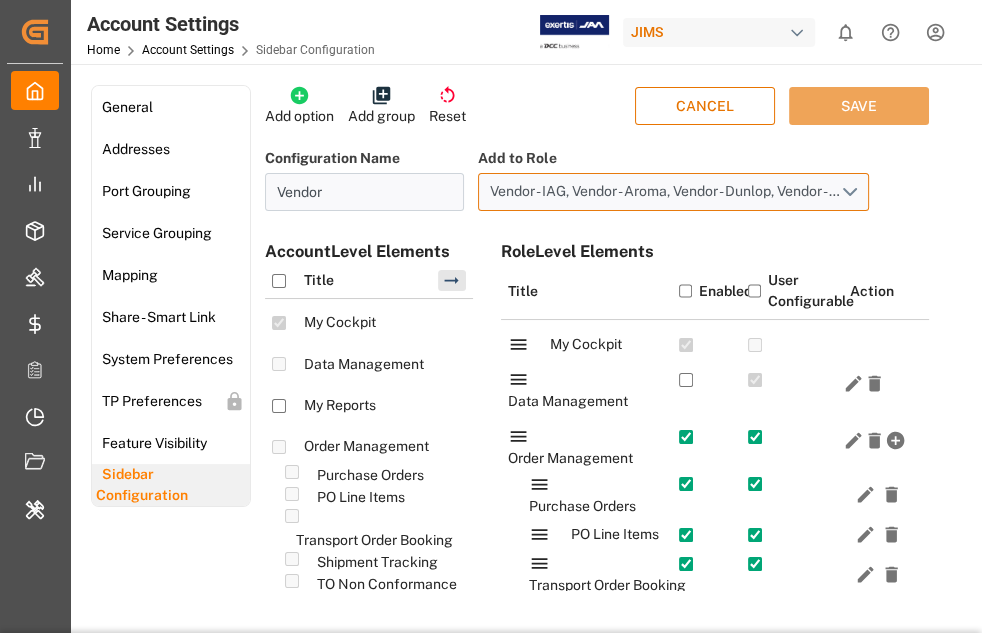 click on "Vendor - IAG, Vendor - Aroma, Vendor - Dunlop, Vendor - Allen & Heath, Vendor - Taiyuan, Vendor - Focusrite, Vendor -  Harman Multimedia" at bounding box center [673, 192] 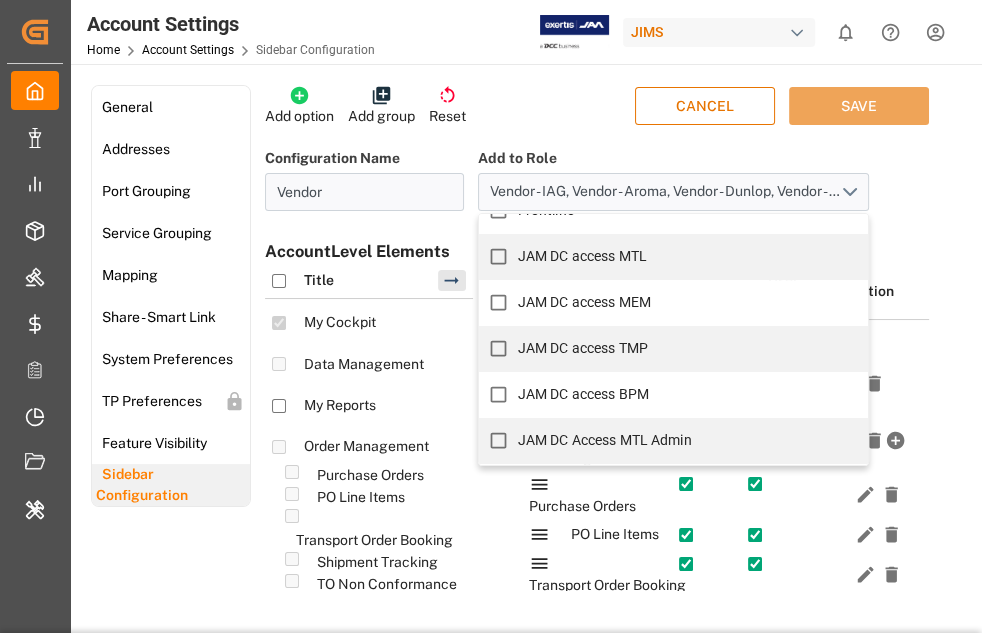 scroll, scrollTop: 851, scrollLeft: 0, axis: vertical 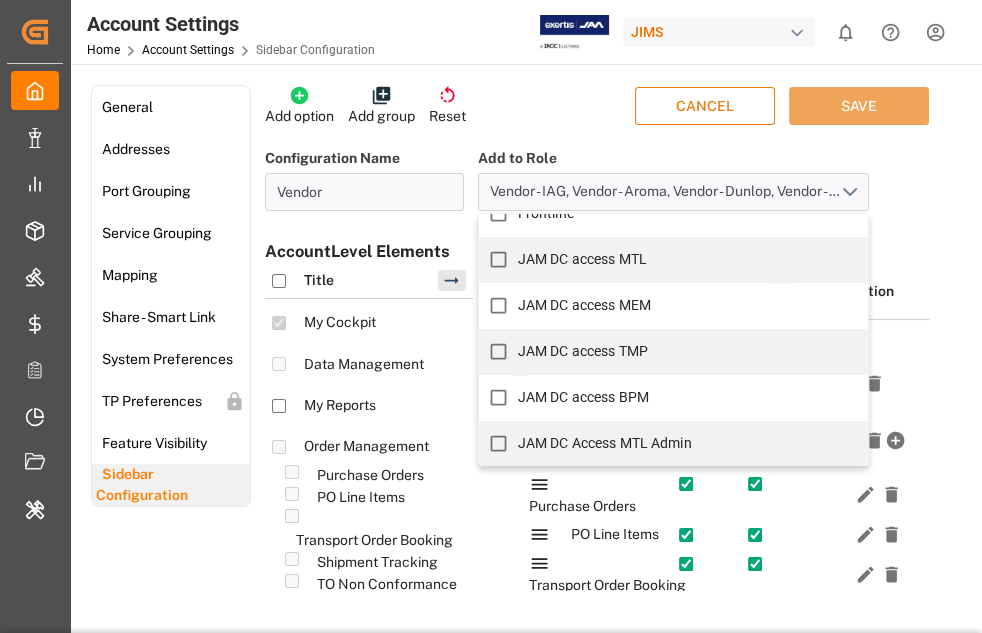 click on "CANCEL" at bounding box center [705, 106] 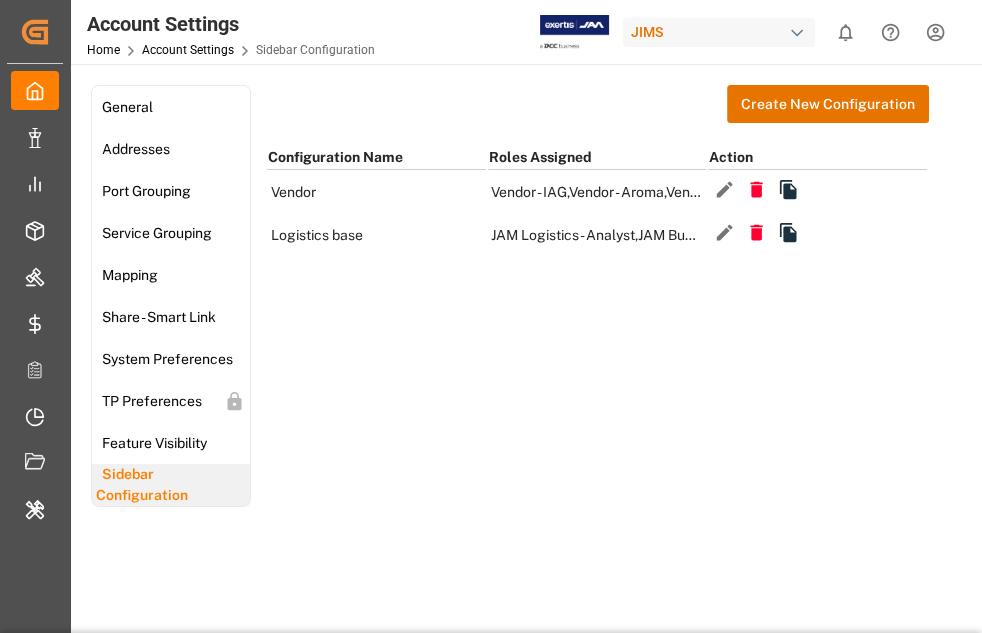 click on "Created by potrace 1.15, written by [PERSON_NAME] [DATE]-[DATE] Created by potrace 1.15, written by [PERSON_NAME] [DATE]-[DATE] My Cockpit My Cockpit Data Management Data Management My Reports My Reports Order Management Order Management Master Data Master Data Rates Management Rates Management Logward Add-ons Logward Add-ons Timeslot Management V2 Timeslot Management V2 Document Management Document Management Internal Tool Internal Tool Back to main menu Account Settings Home Account Settings Sidebar Configuration JIMS 0 Notifications Only show unread All Watching Mark all categories read No notifications    General       Addresses       Port Grouping       Service Grouping       Mapping       Share - Smart Link       System Preferences       TP Preferences       Feature Visibility       Sidebar Configuration    Create New Configuration Configuration Name Roles Assigned Action Vendor Vendor - IAG , Vendor - Aroma , Vendor - Dunlop , Vendor - [PERSON_NAME] & [PERSON_NAME] , Vendor - Taiyuan" at bounding box center (491, 391) 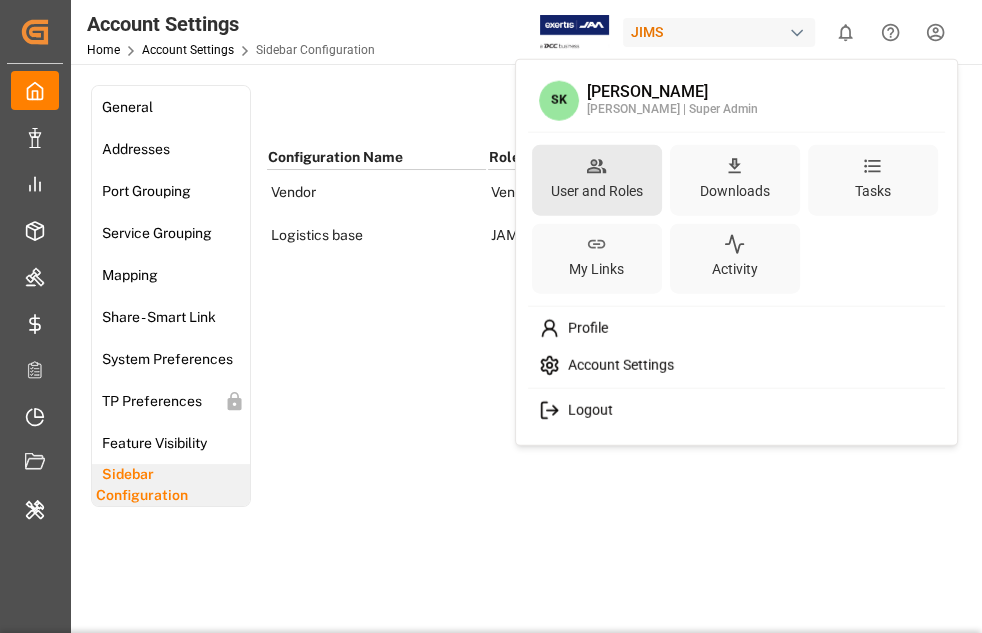 click on "User and Roles" at bounding box center [597, 179] 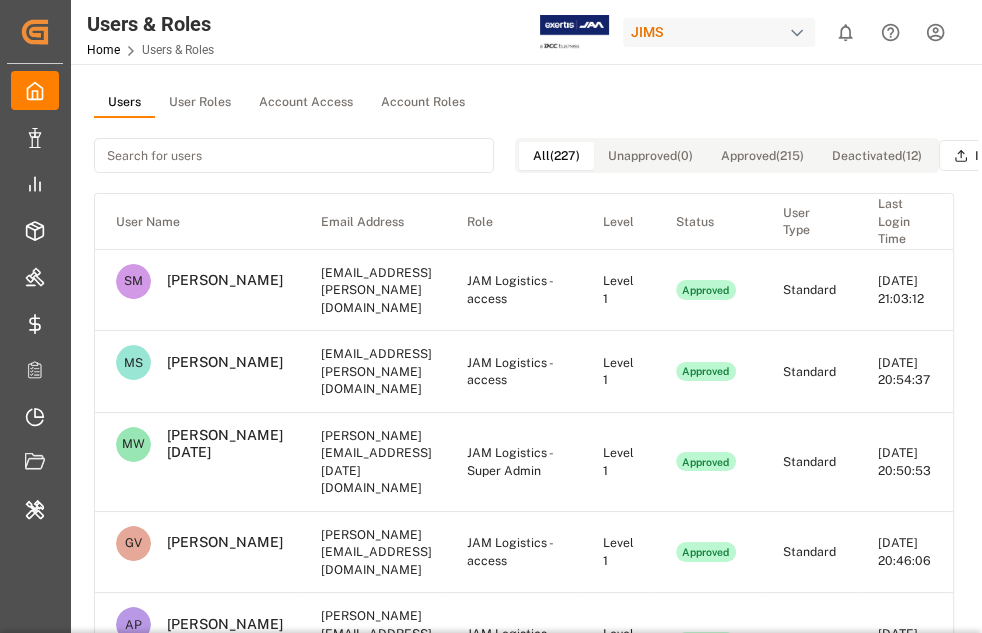 click on "User Roles" at bounding box center (200, 103) 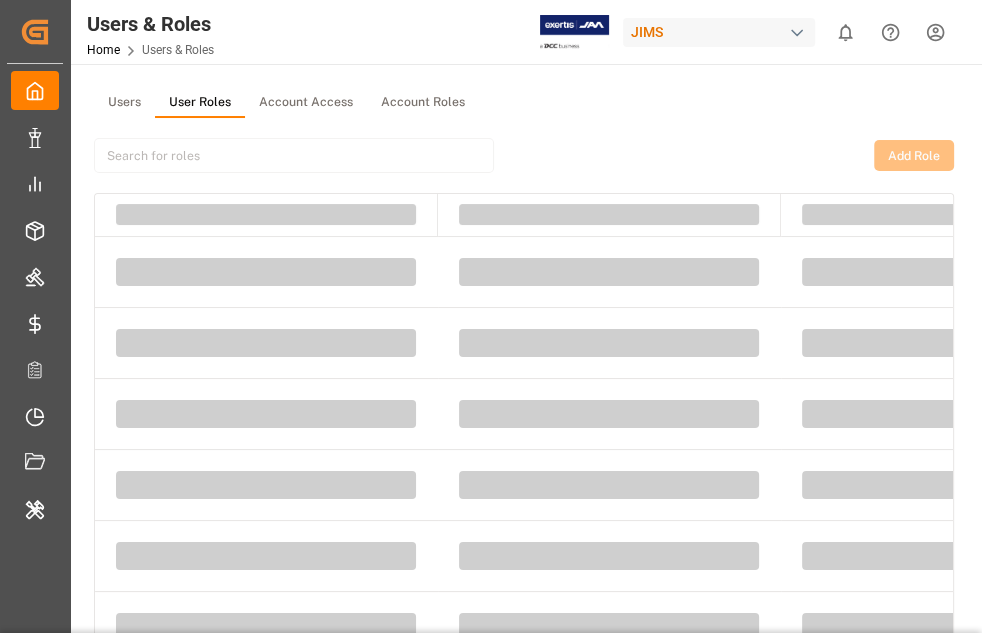 click on "Users" at bounding box center [124, 103] 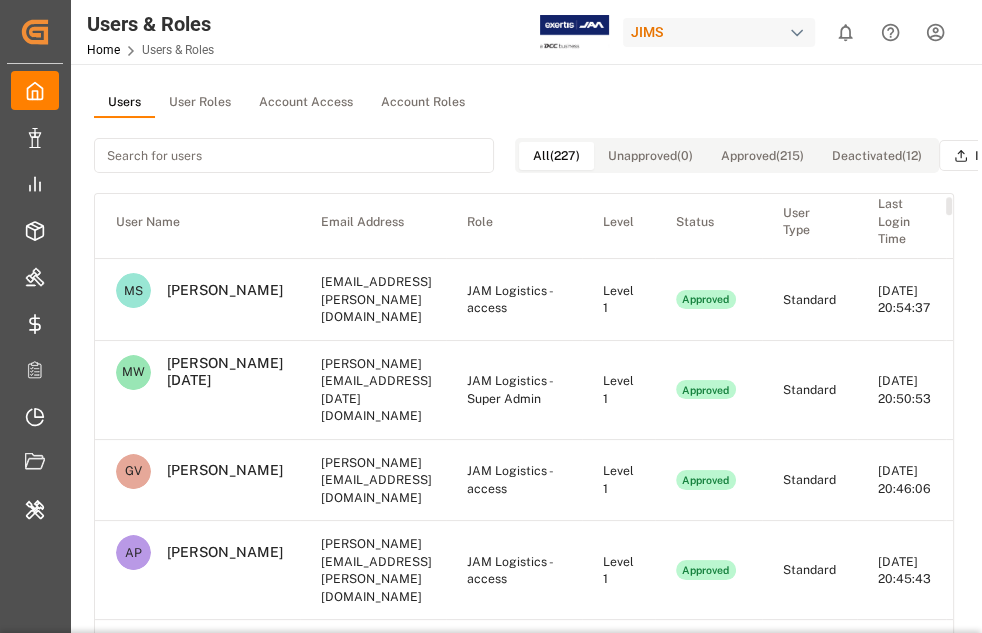 scroll, scrollTop: 0, scrollLeft: 0, axis: both 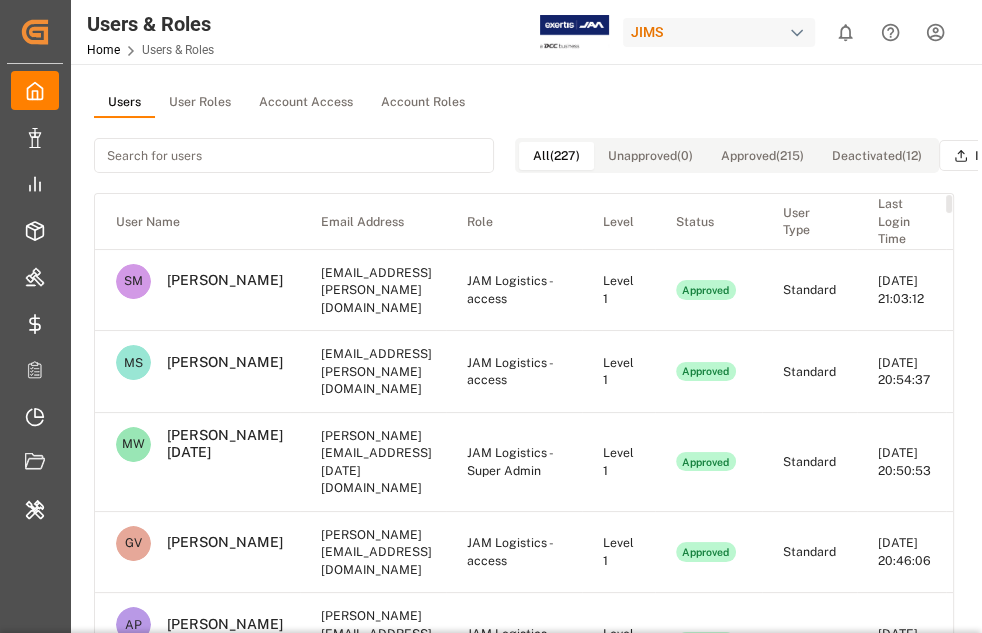 click on "User Roles" at bounding box center (200, 103) 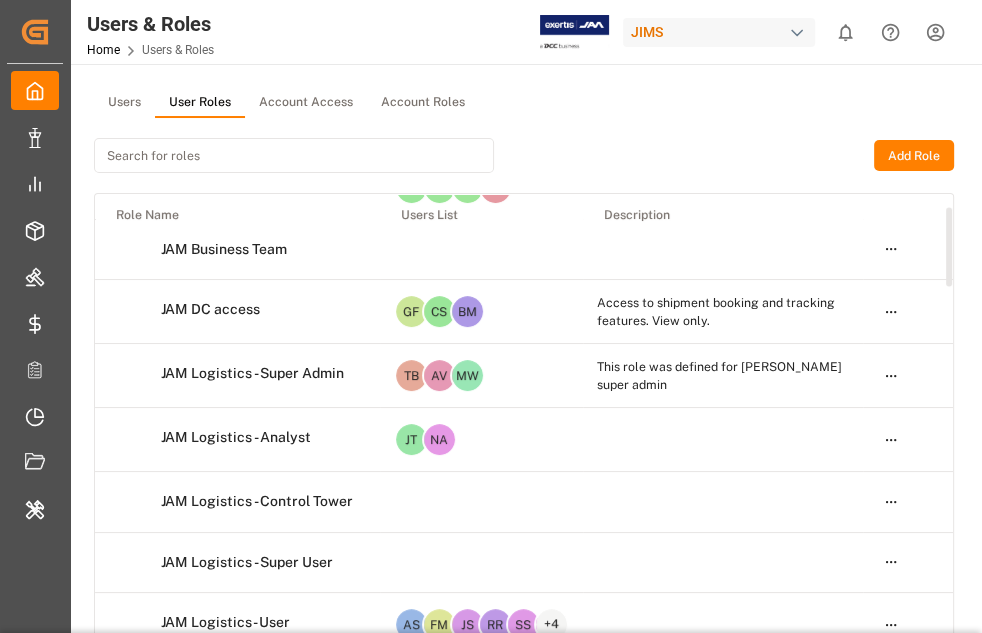 scroll, scrollTop: 50, scrollLeft: 0, axis: vertical 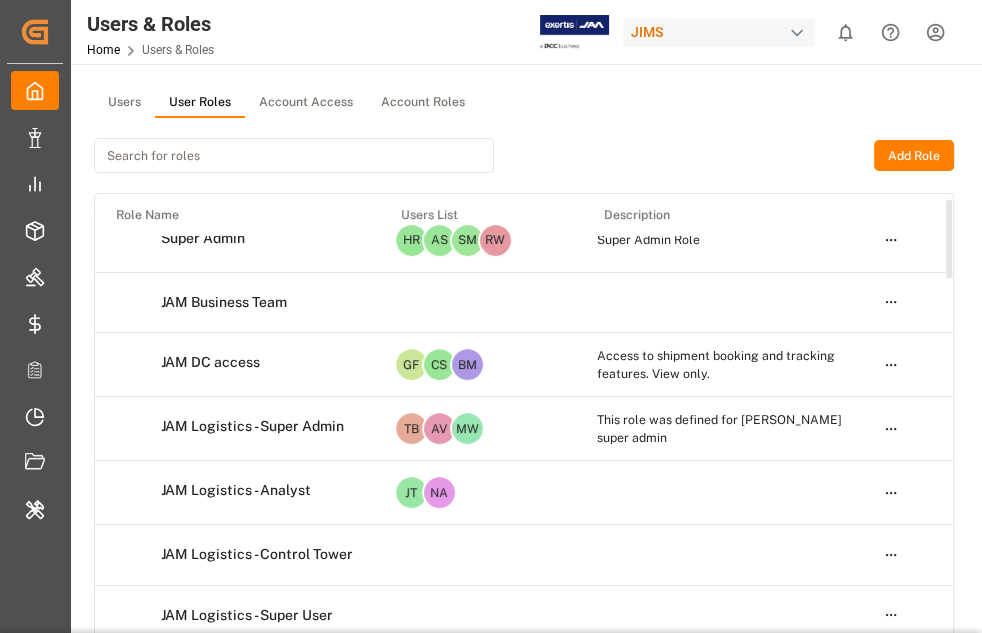 click on "Users" at bounding box center [124, 103] 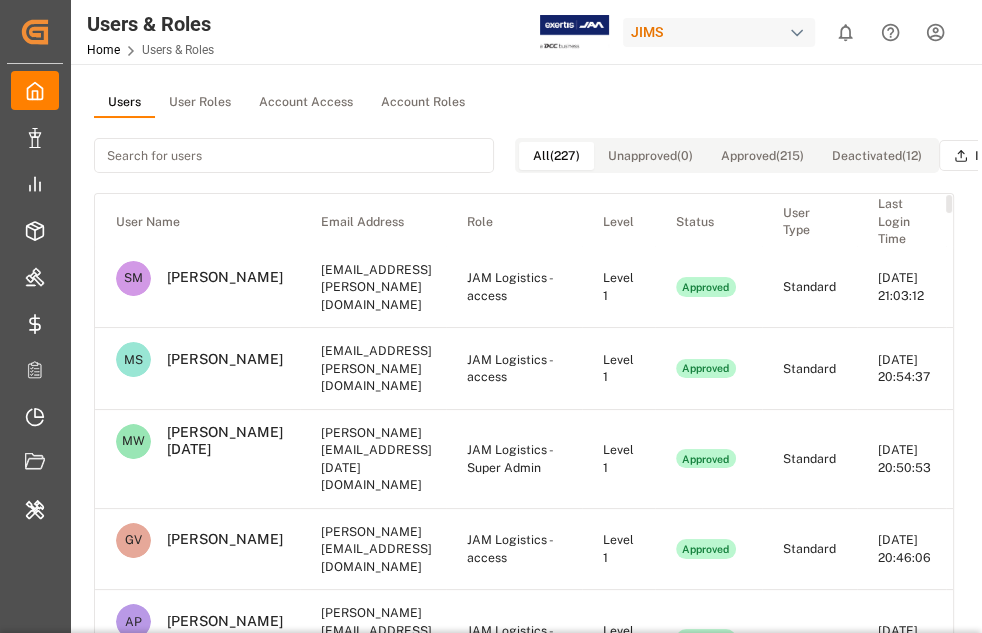 scroll, scrollTop: 0, scrollLeft: 0, axis: both 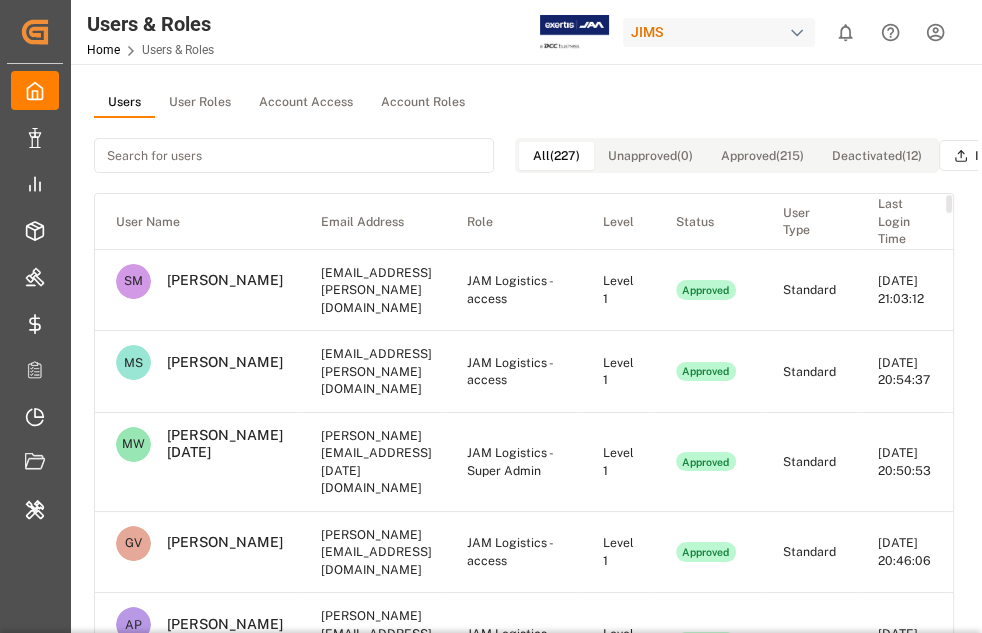click on "User Roles" at bounding box center (200, 103) 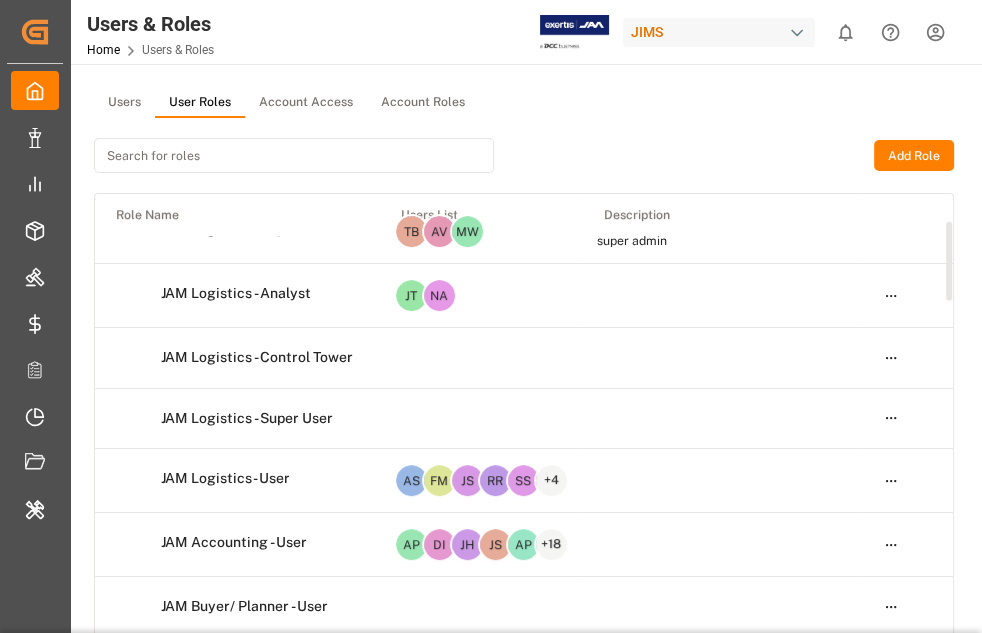 scroll, scrollTop: 143, scrollLeft: 0, axis: vertical 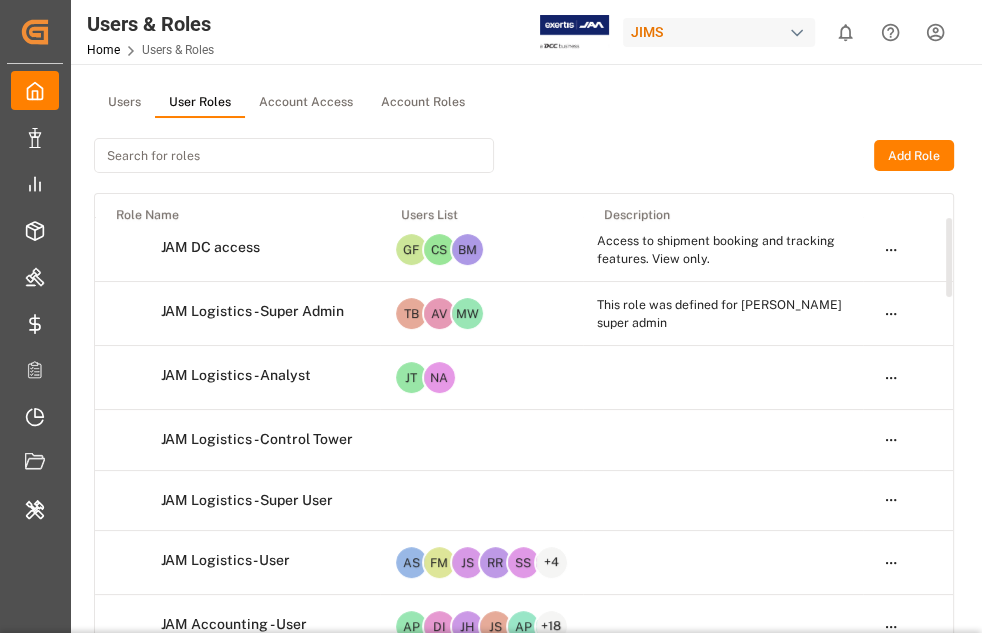 click on "Users" at bounding box center (124, 103) 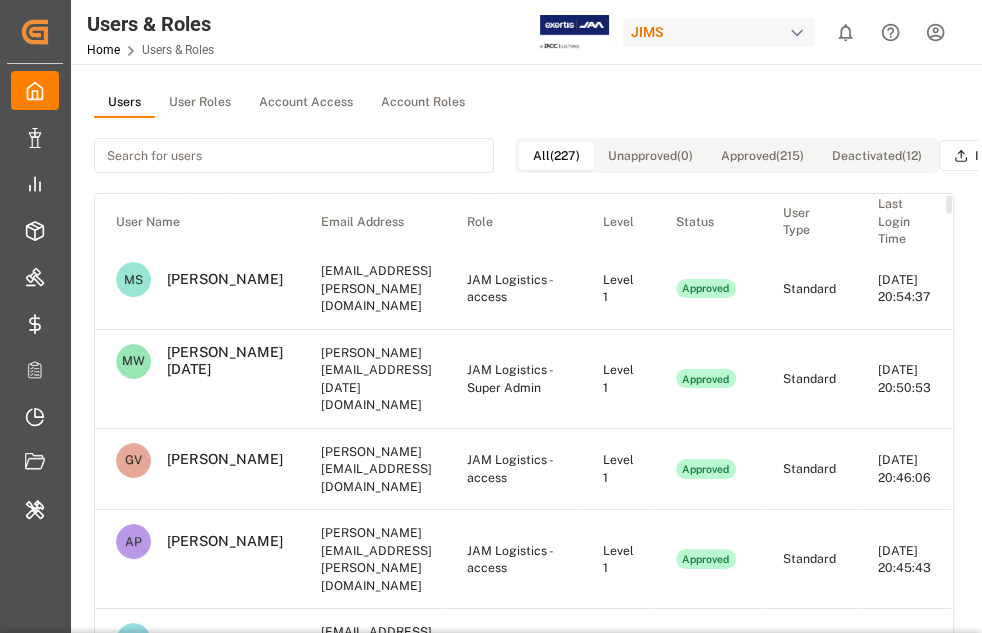 scroll, scrollTop: 0, scrollLeft: 0, axis: both 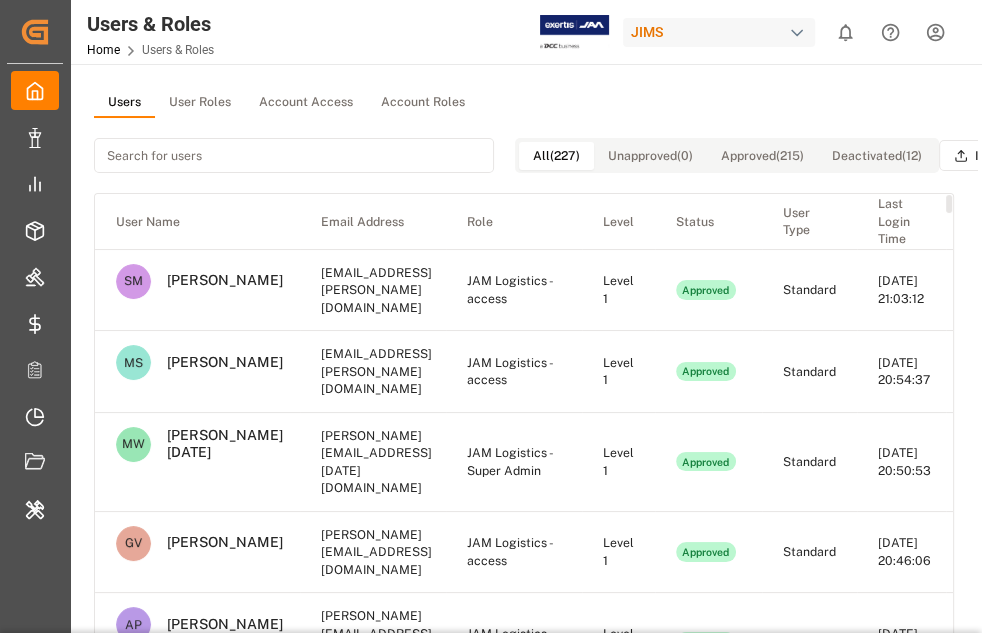 click on "User Roles" at bounding box center [200, 103] 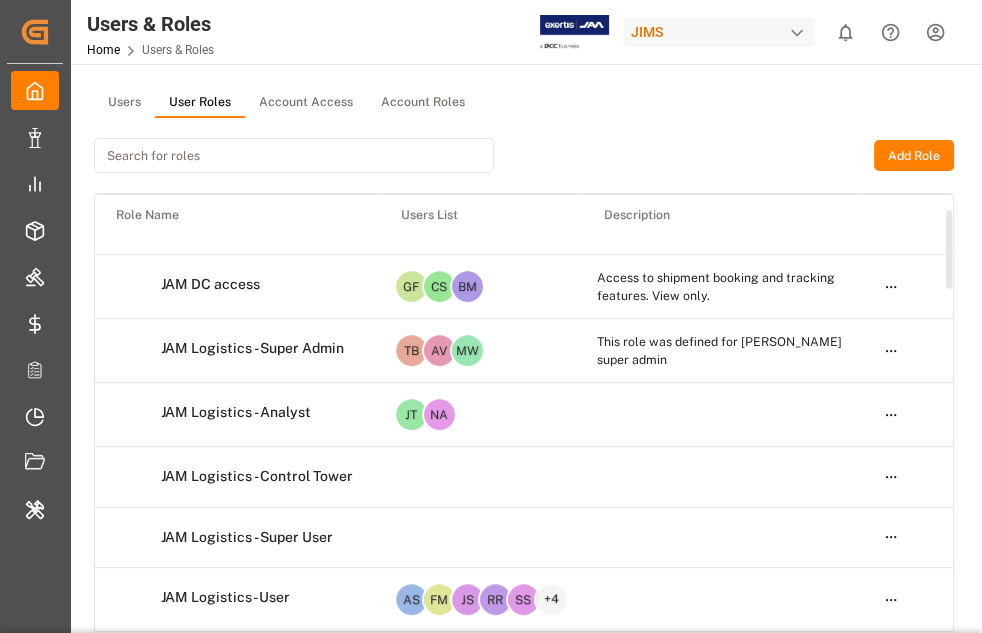 scroll, scrollTop: 0, scrollLeft: 0, axis: both 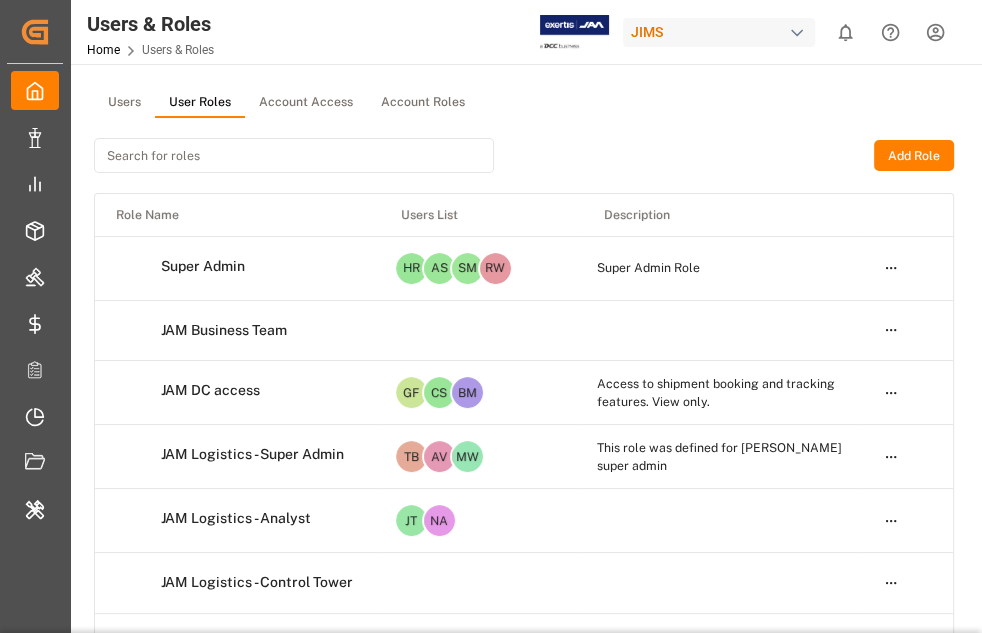 click on "JIMS" at bounding box center [719, 32] 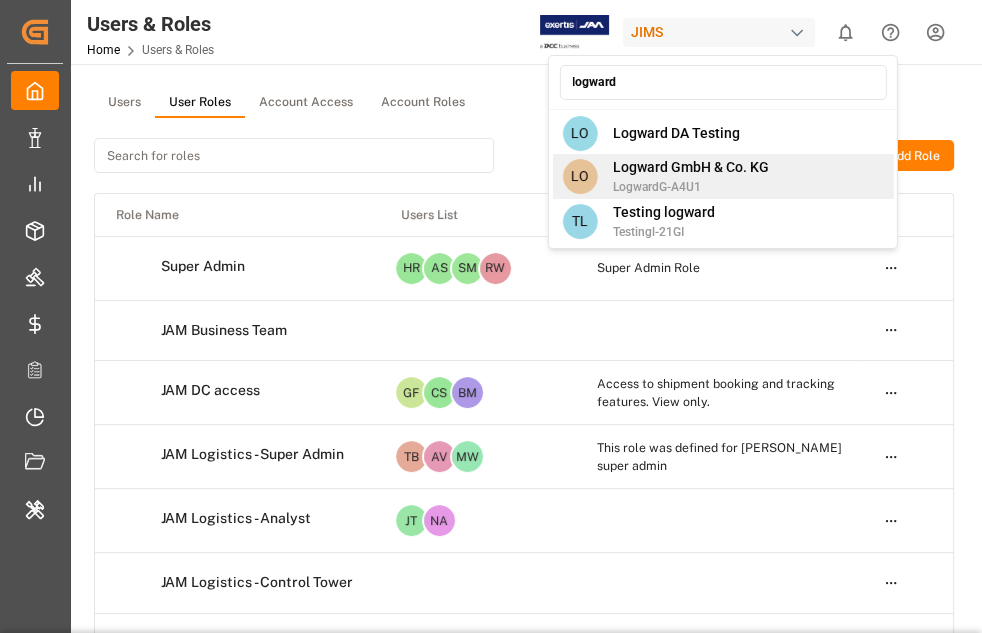 type on "logward" 